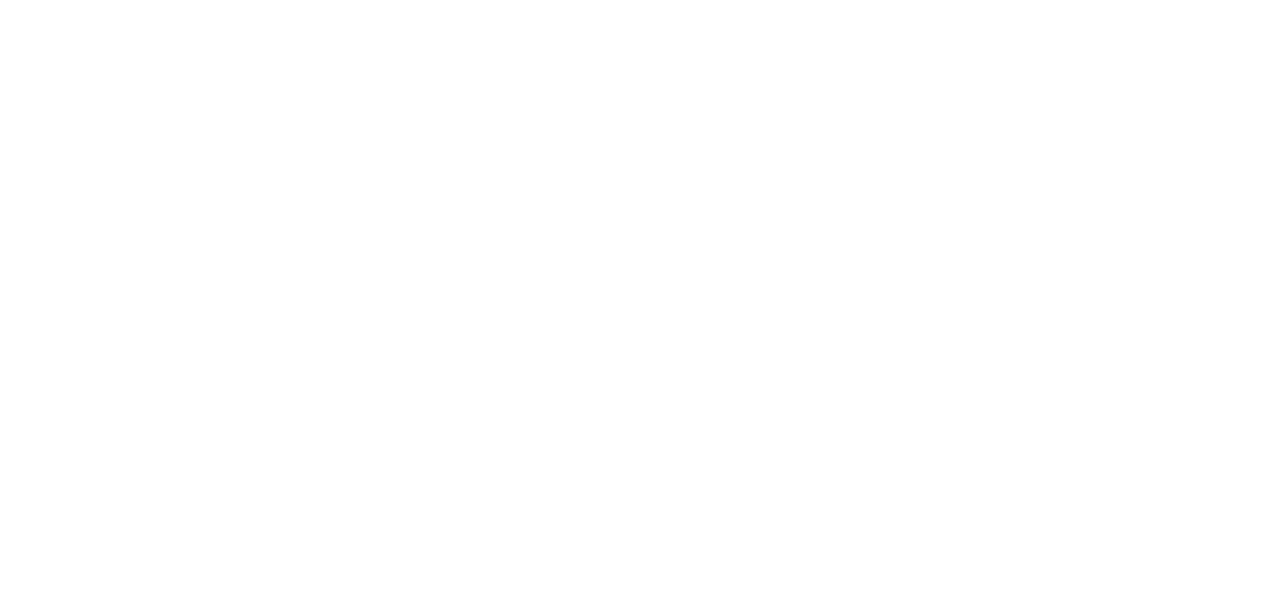 scroll, scrollTop: 0, scrollLeft: 0, axis: both 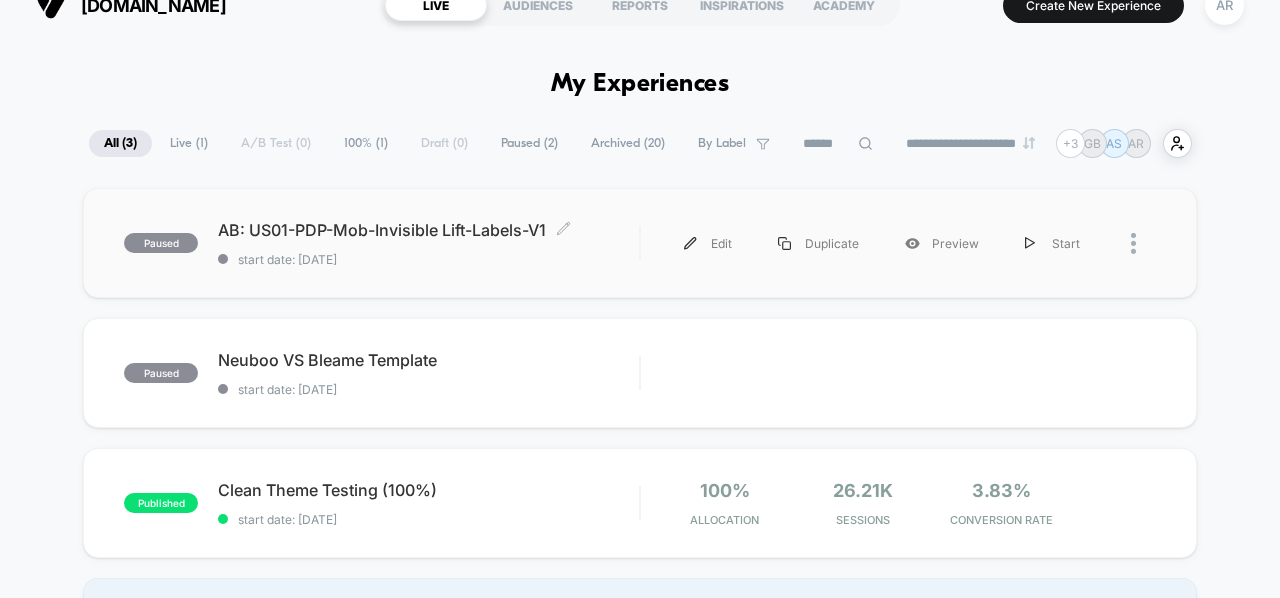 click on "AB: US01-PDP-Mob-Invisible Lift-Labels-V1 Click to edit experience details Click to edit experience details start date: [DATE]" at bounding box center [428, 243] 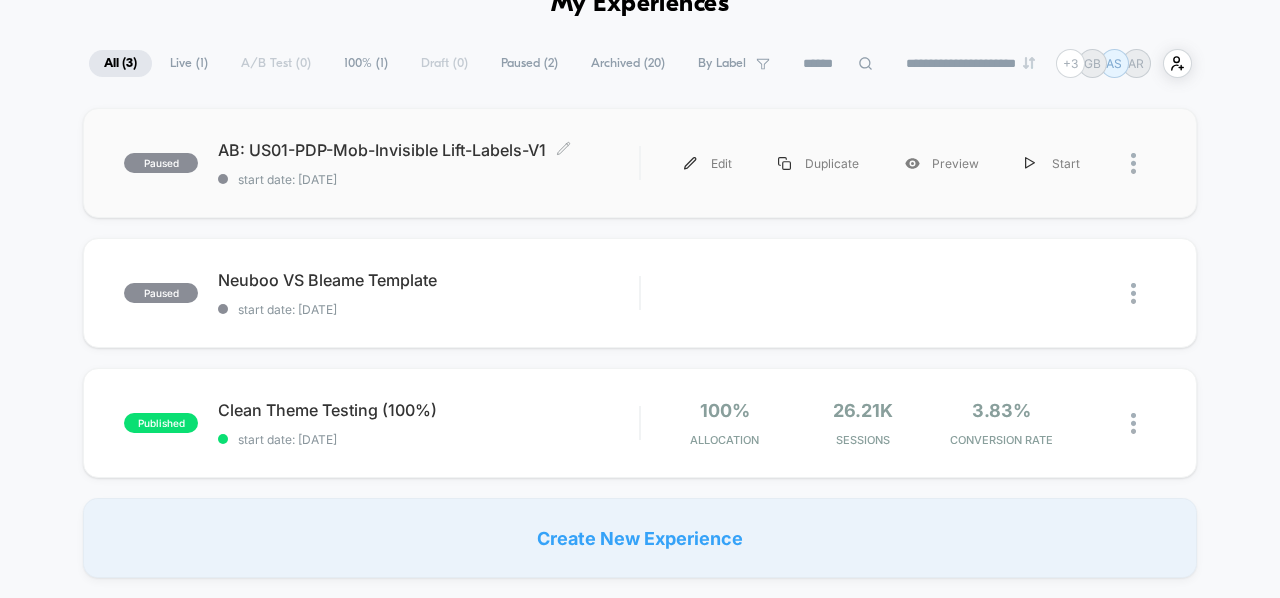 scroll, scrollTop: 0, scrollLeft: 0, axis: both 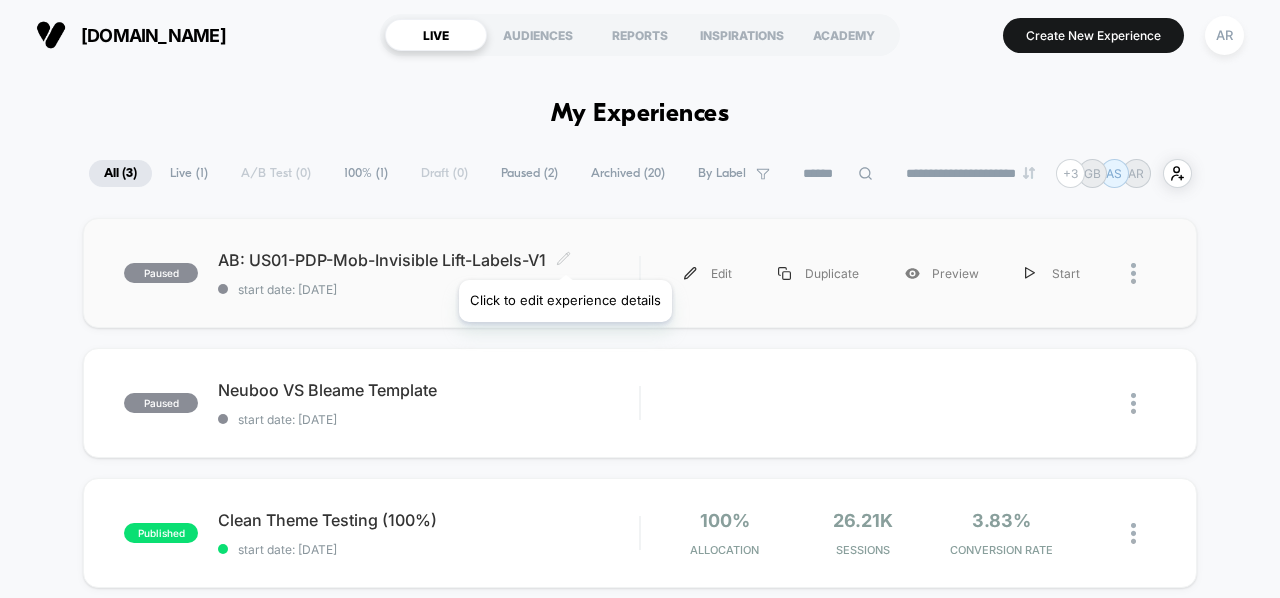 click 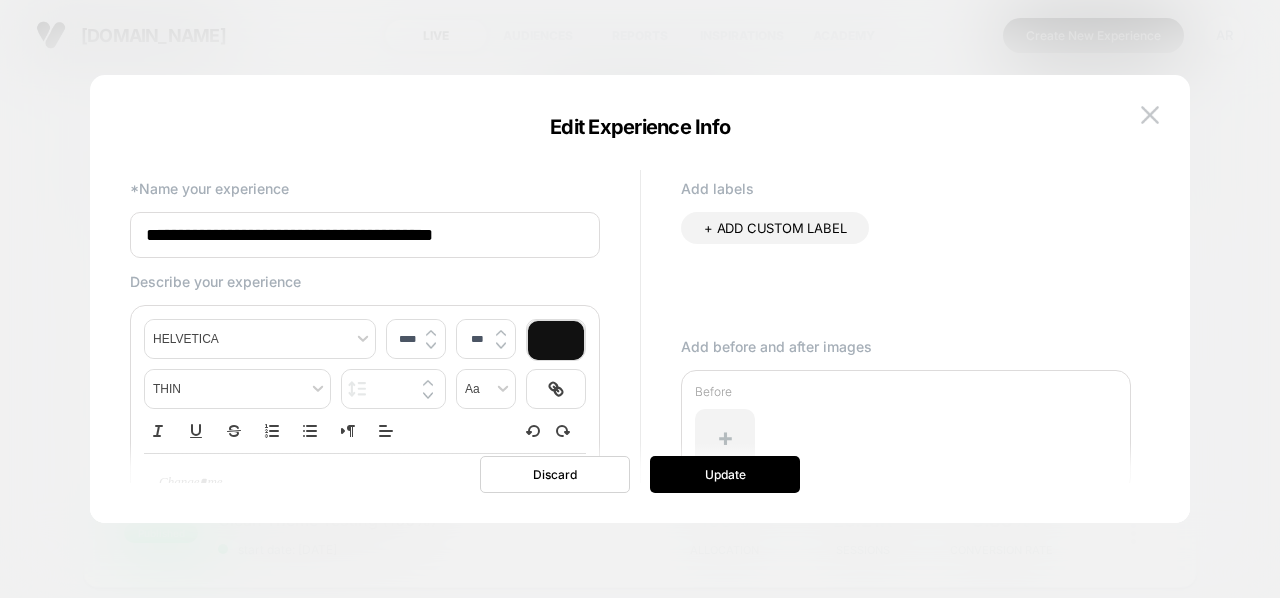 click on "**********" at bounding box center [365, 235] 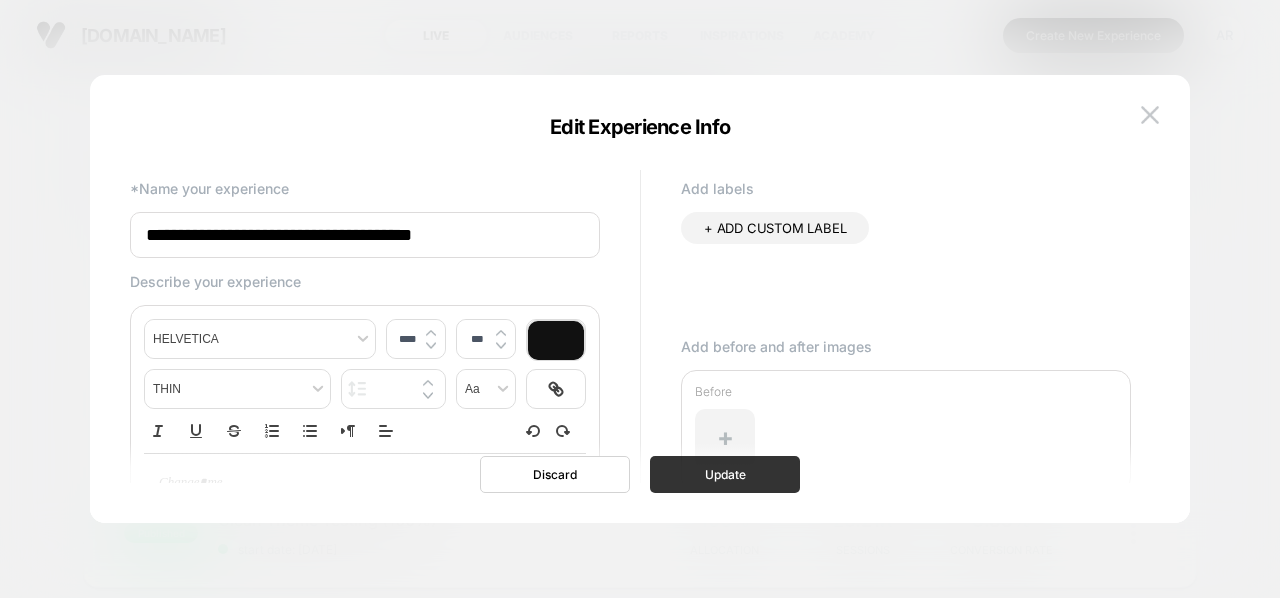 type on "**********" 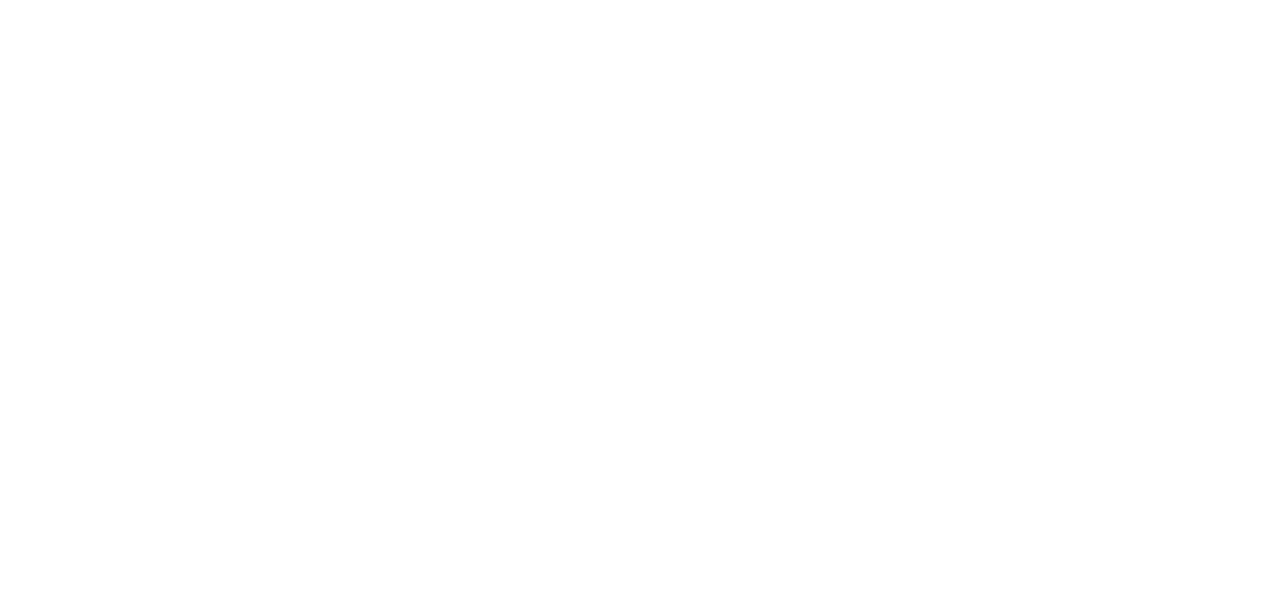 scroll, scrollTop: 0, scrollLeft: 0, axis: both 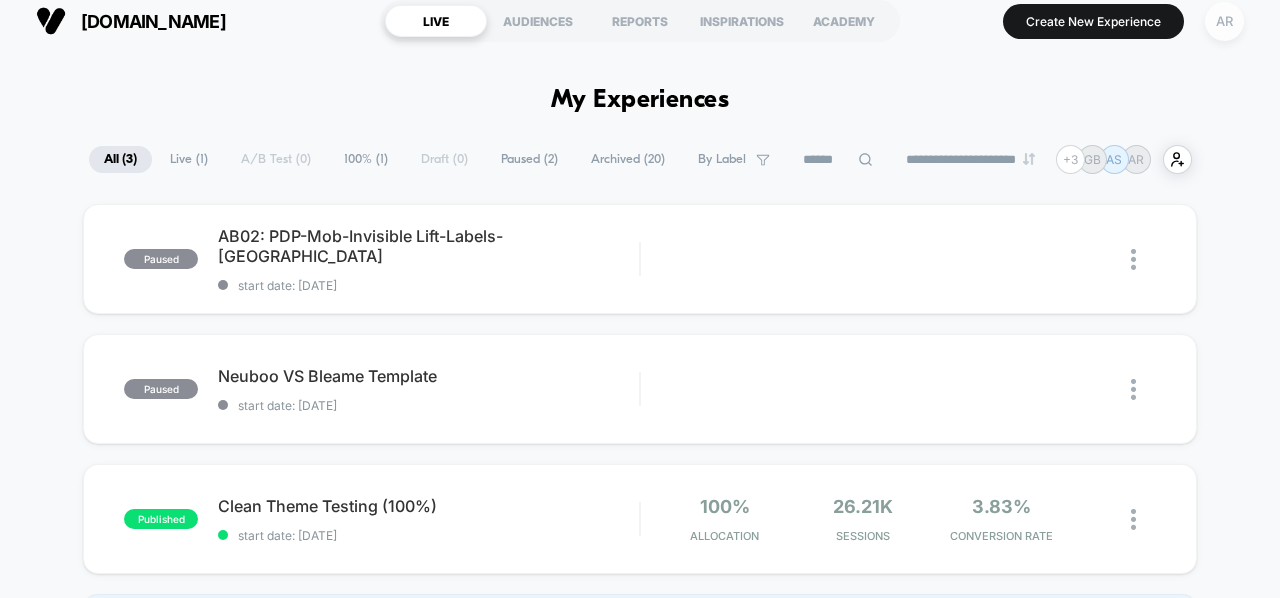 click on "AR" at bounding box center (1224, 21) 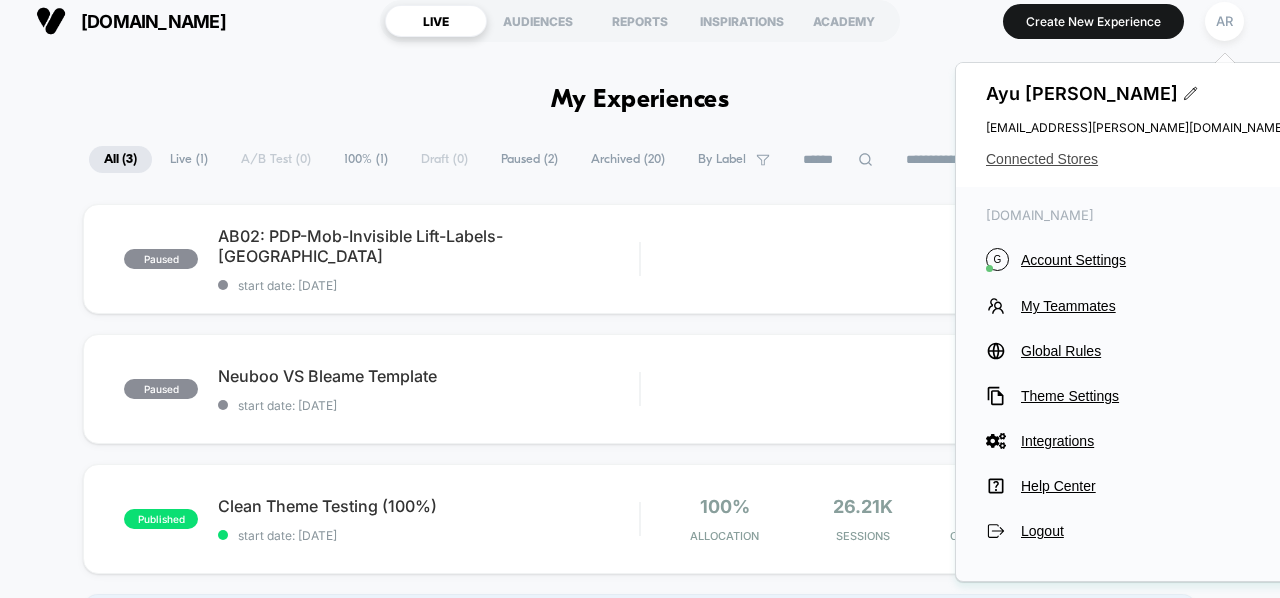 click on "Connected Stores" at bounding box center (1136, 159) 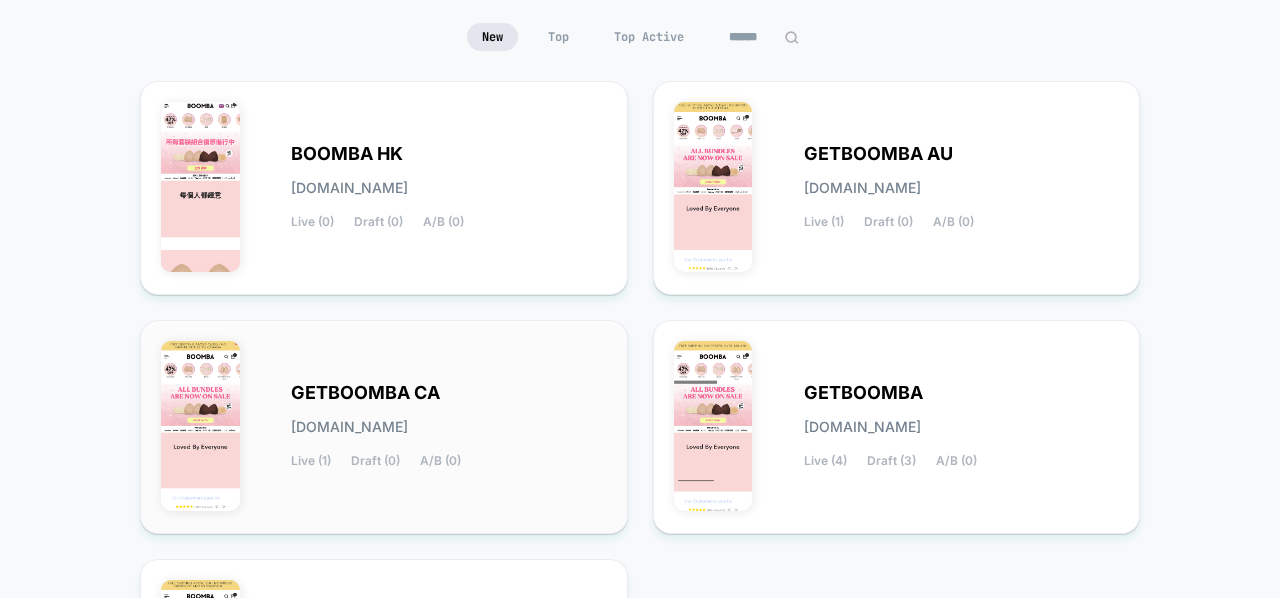 scroll, scrollTop: 214, scrollLeft: 0, axis: vertical 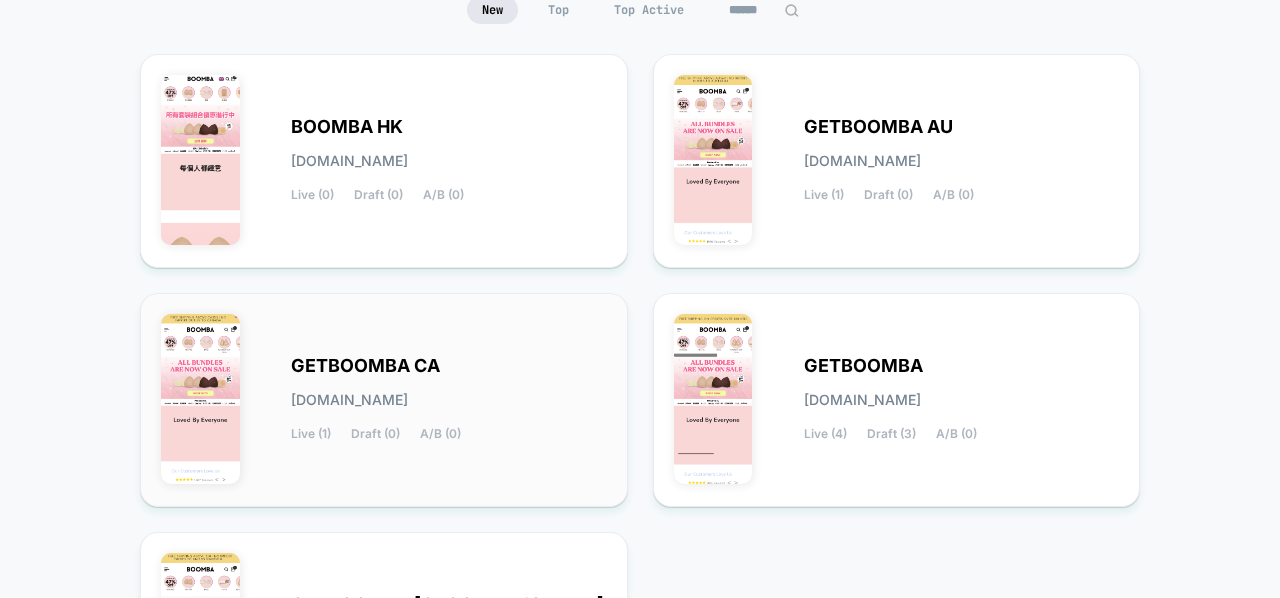 click on "GETBOOMBA CA getboomba-ca.myshopify.com Live (1) Draft (0) A/B (0)" at bounding box center (449, 400) 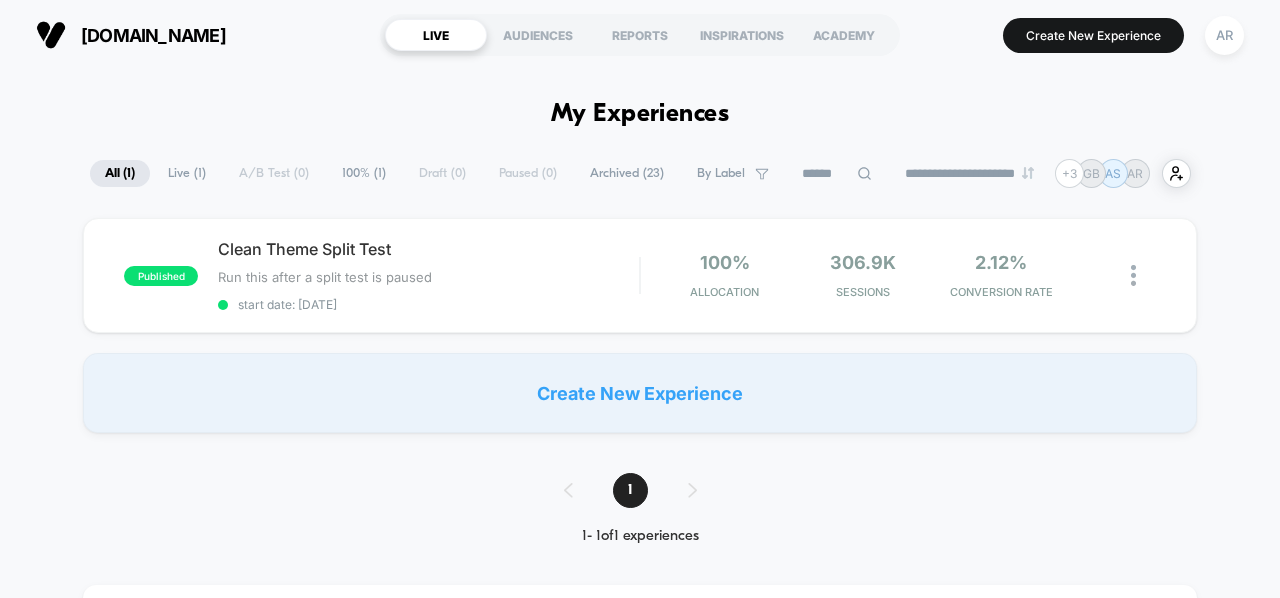 click on "Live ( 1 )" at bounding box center (187, 173) 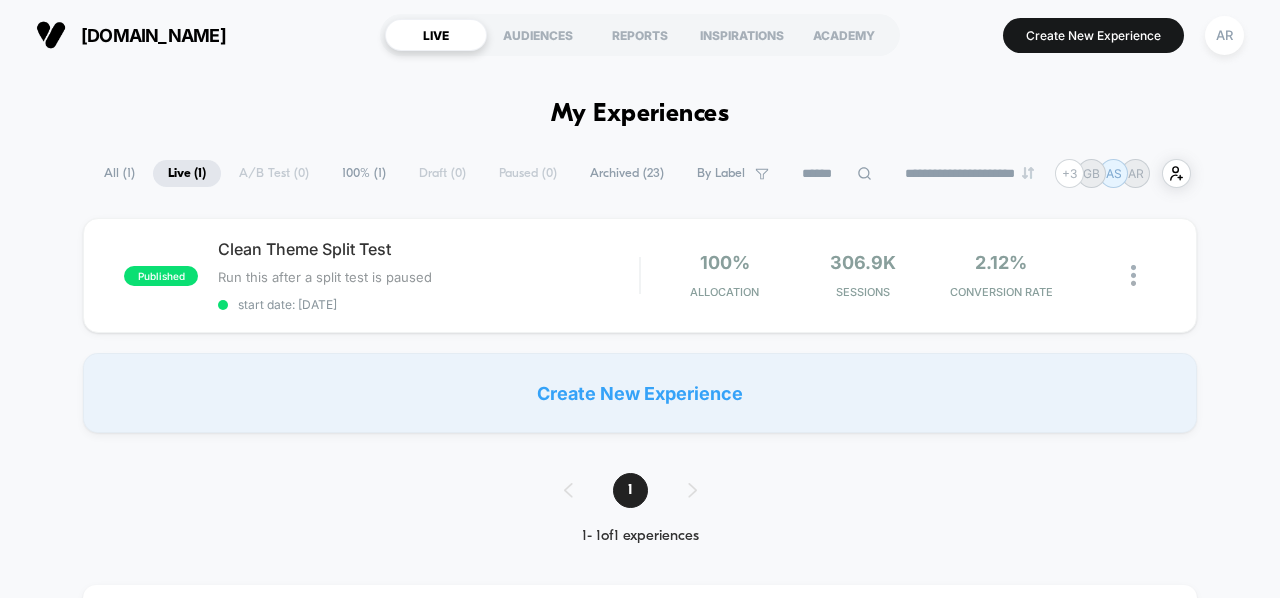 click on "**********" at bounding box center (640, 173) 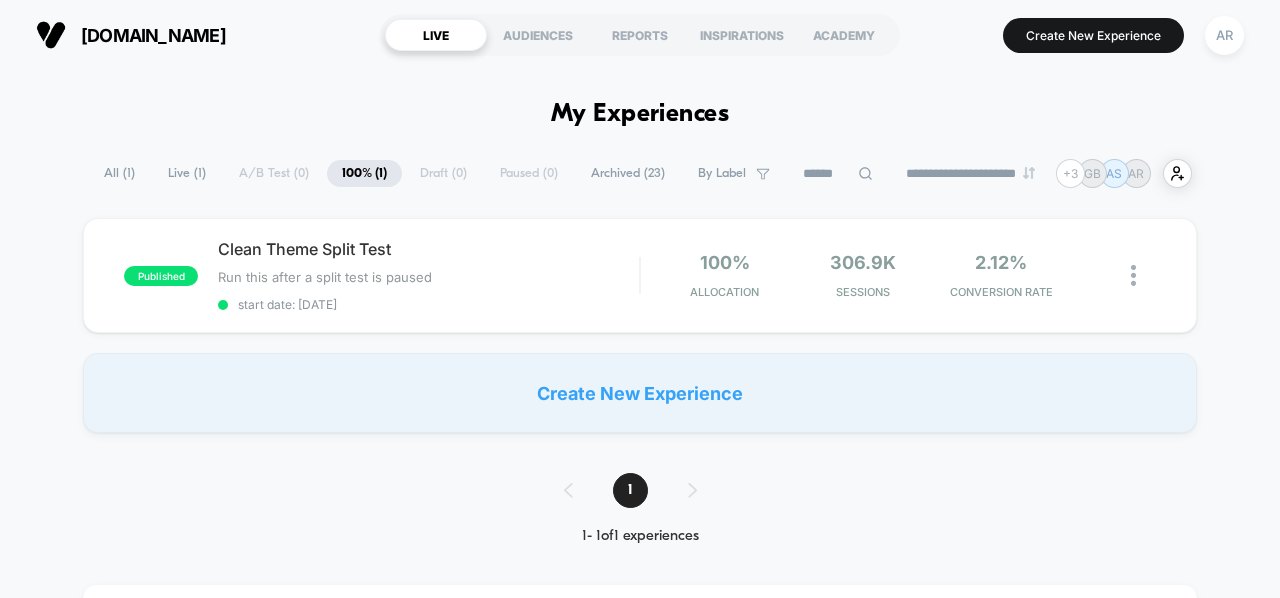 click on "Archived ( 23 )" at bounding box center [628, 173] 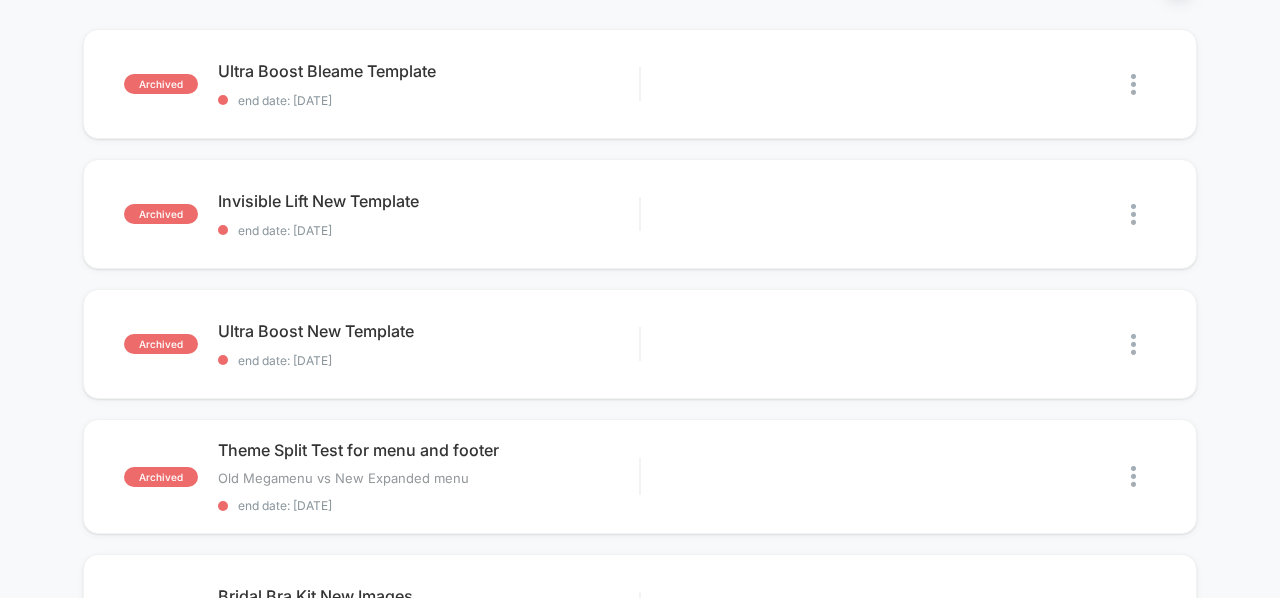 scroll, scrollTop: 0, scrollLeft: 0, axis: both 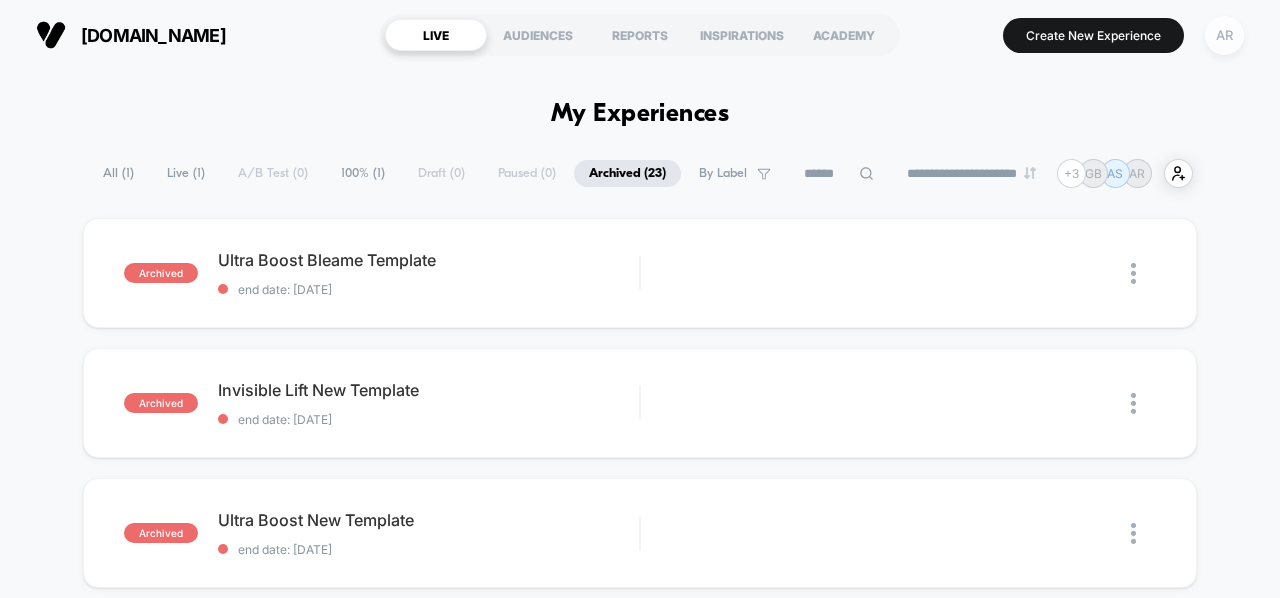click on "AR" at bounding box center [1224, 35] 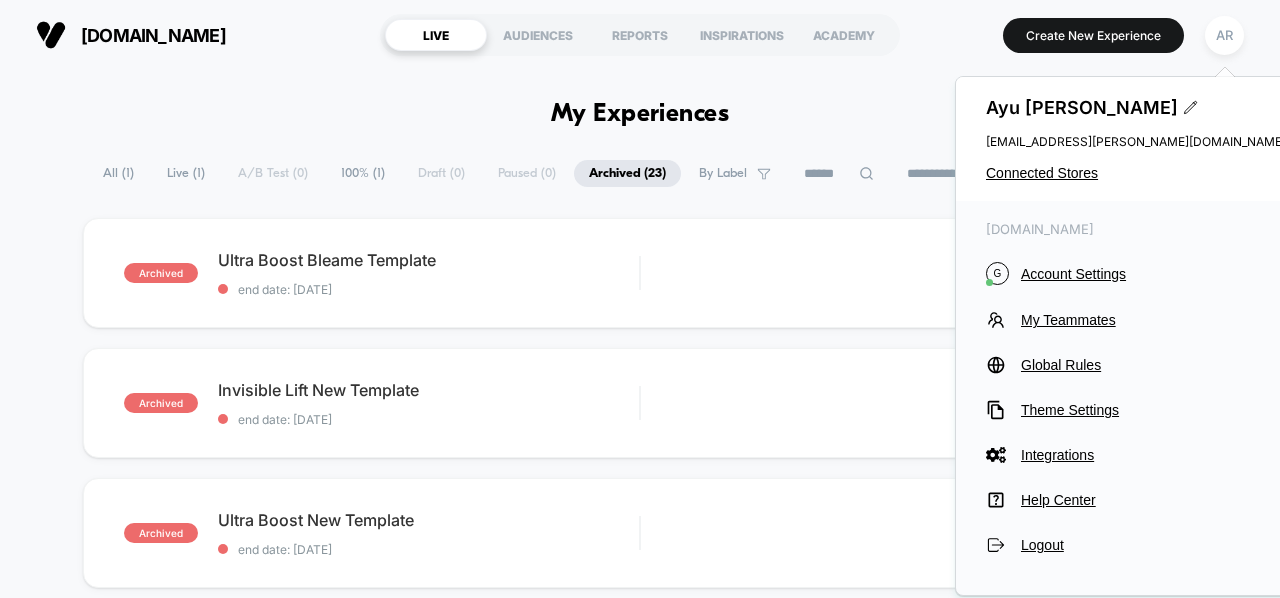 click on "**********" at bounding box center (640, 1862) 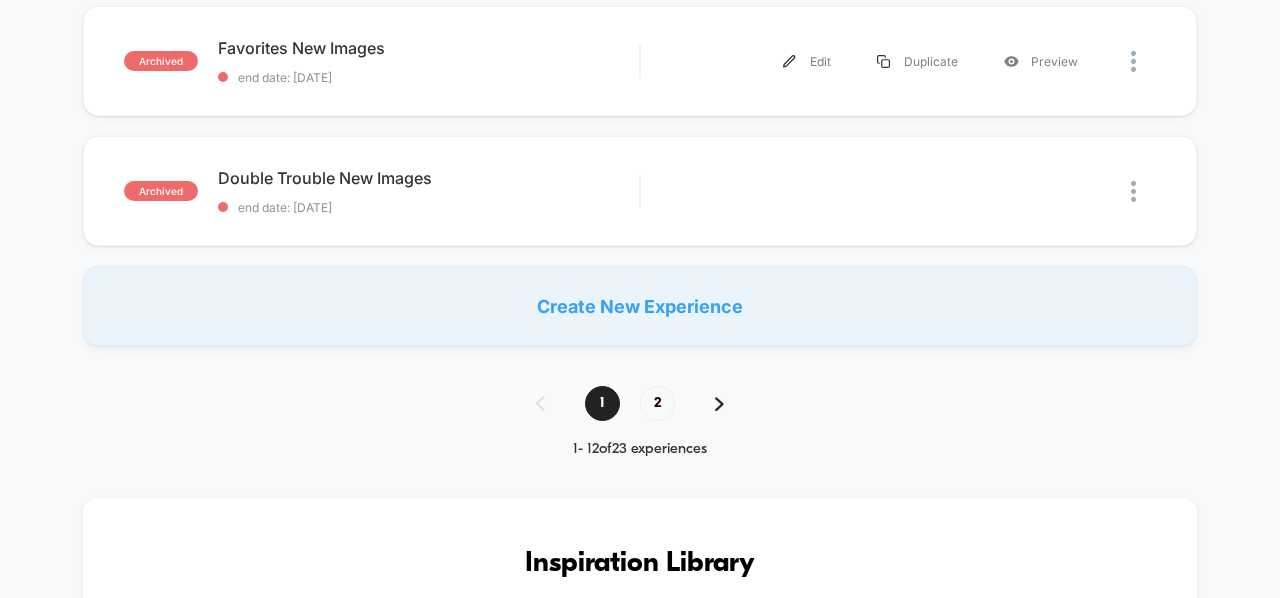 scroll, scrollTop: 1518, scrollLeft: 0, axis: vertical 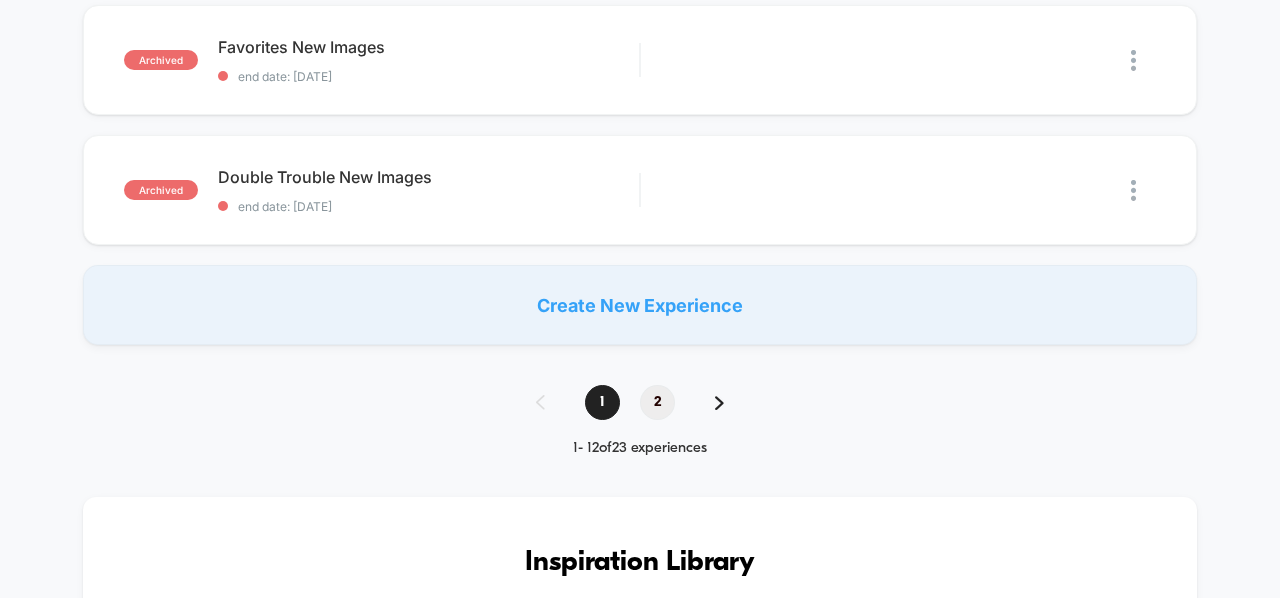 click on "2" at bounding box center [657, 402] 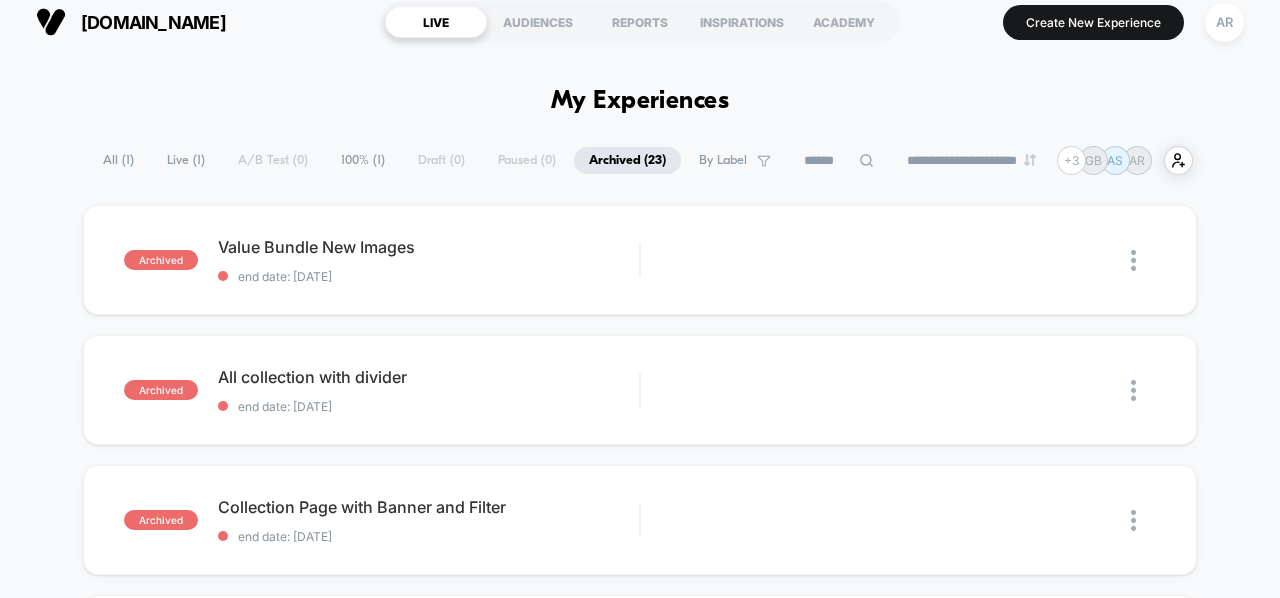 scroll, scrollTop: 0, scrollLeft: 0, axis: both 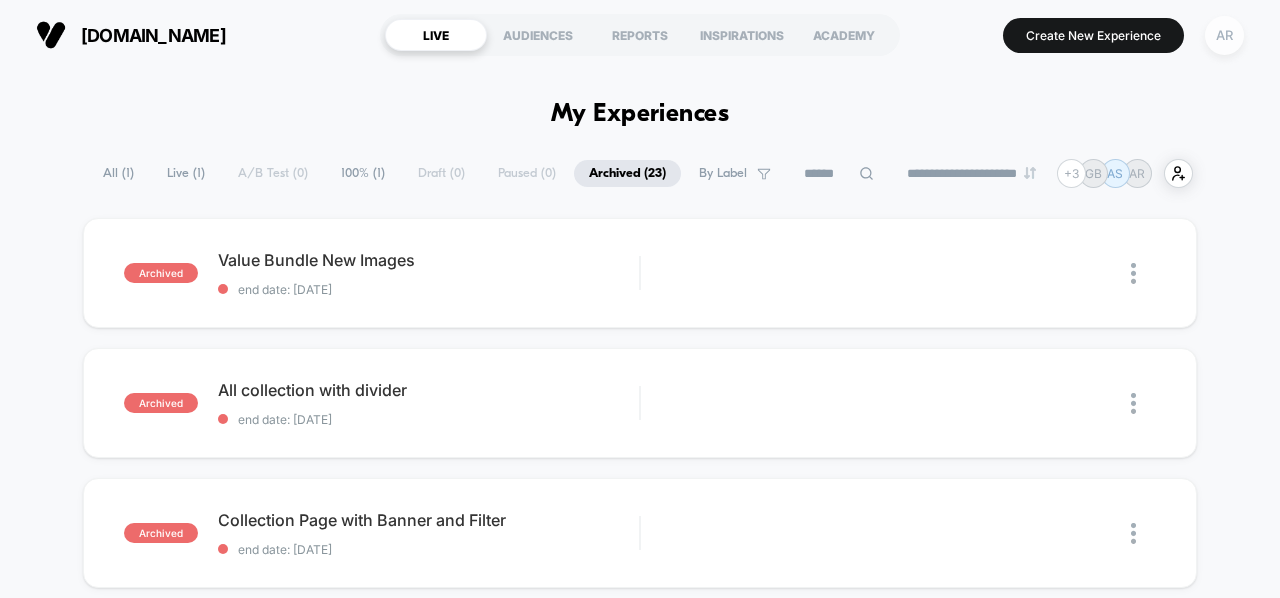 click on "AR" at bounding box center [1224, 35] 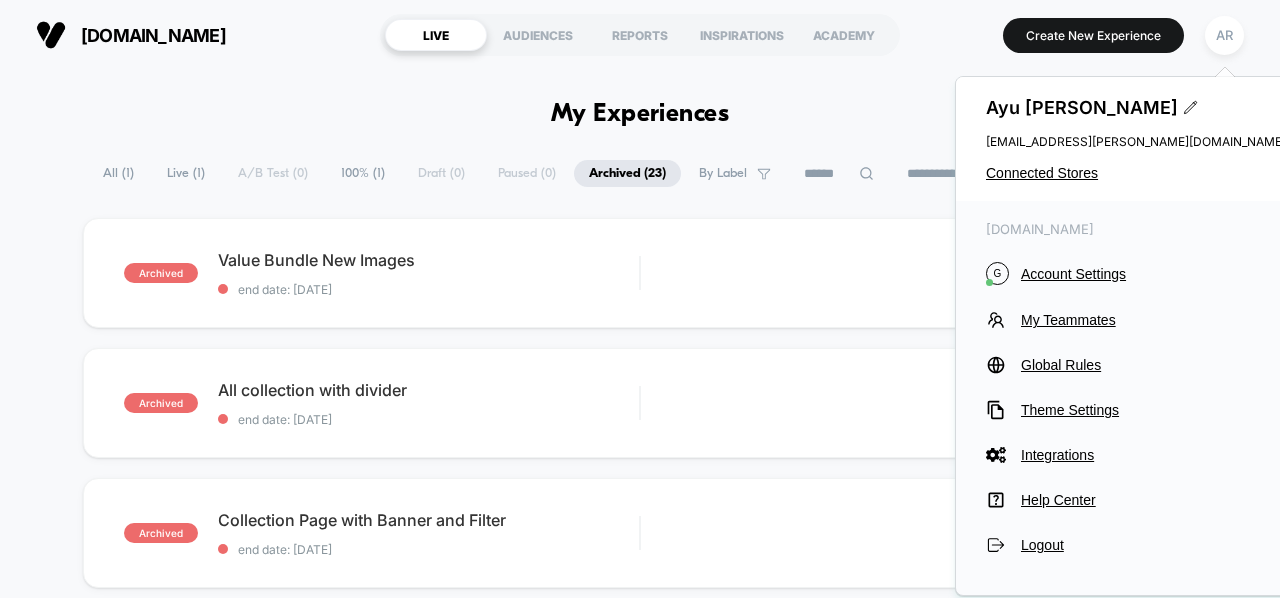 click on "Ayu   Razumova ayu@sterry.io Connected Stores" at bounding box center [1136, 139] 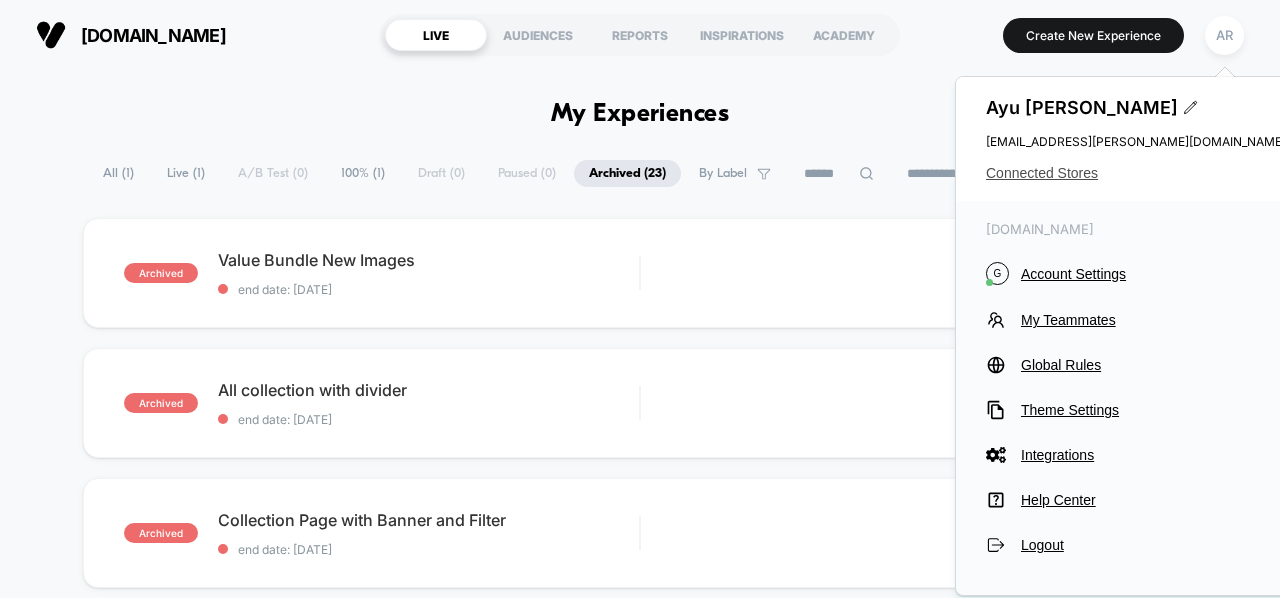 click on "Connected Stores" at bounding box center [1136, 173] 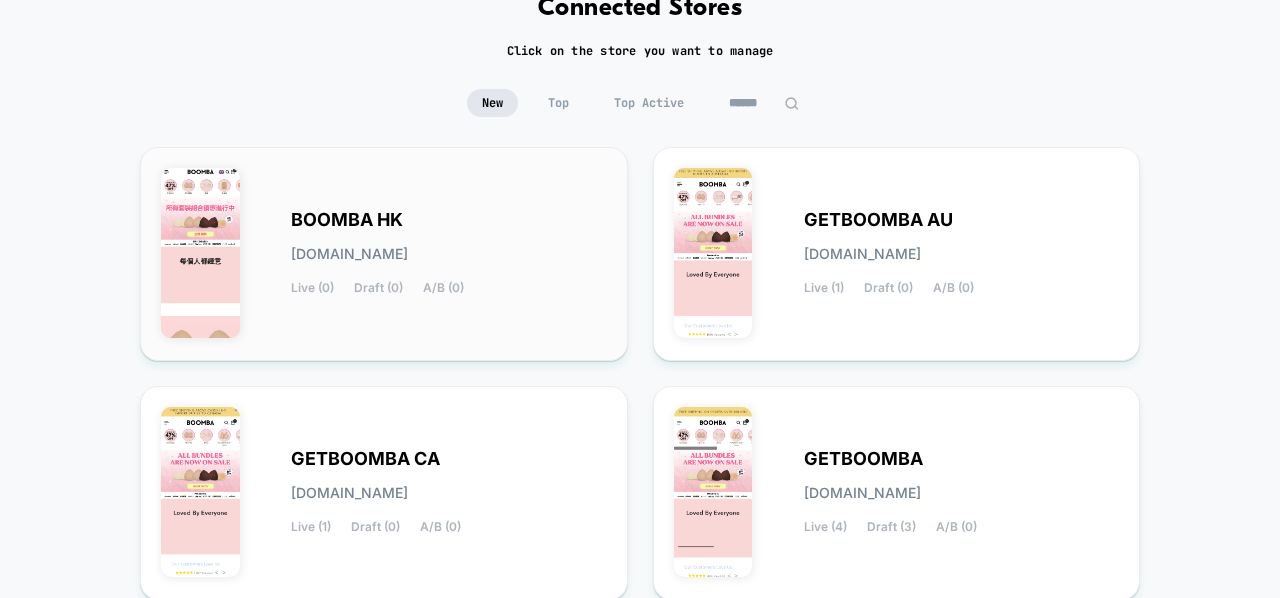 scroll, scrollTop: 179, scrollLeft: 0, axis: vertical 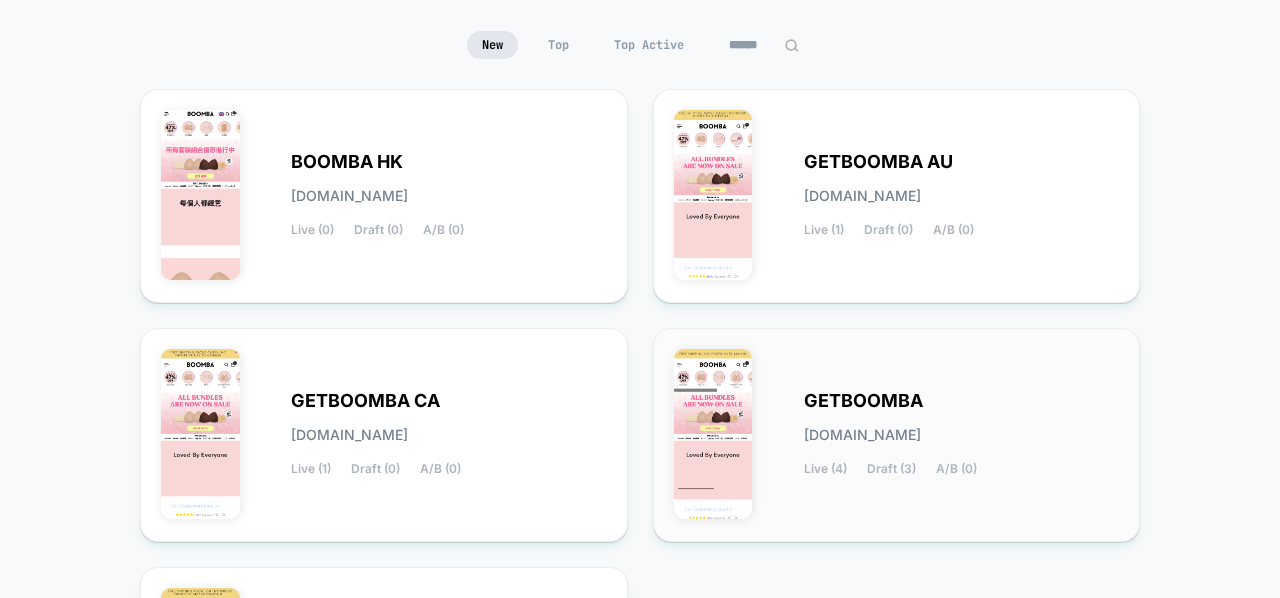click on "GETBOOMBA getboomba.myshopify.com Live (4) Draft (3) A/B (0)" at bounding box center (897, 435) 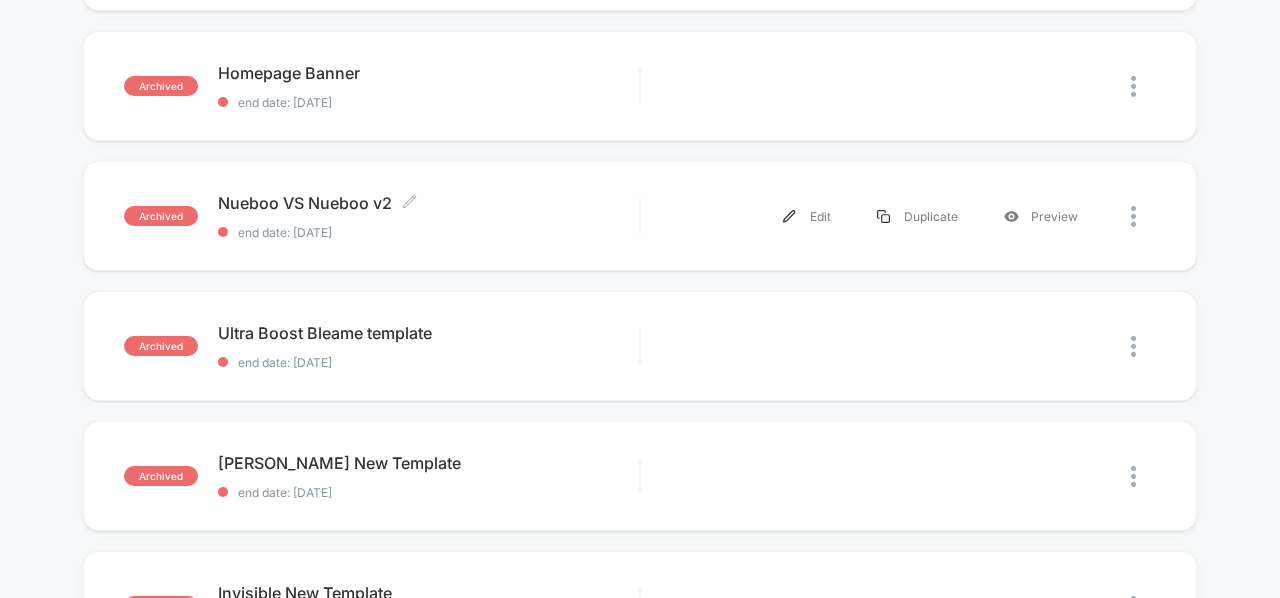 scroll, scrollTop: 0, scrollLeft: 0, axis: both 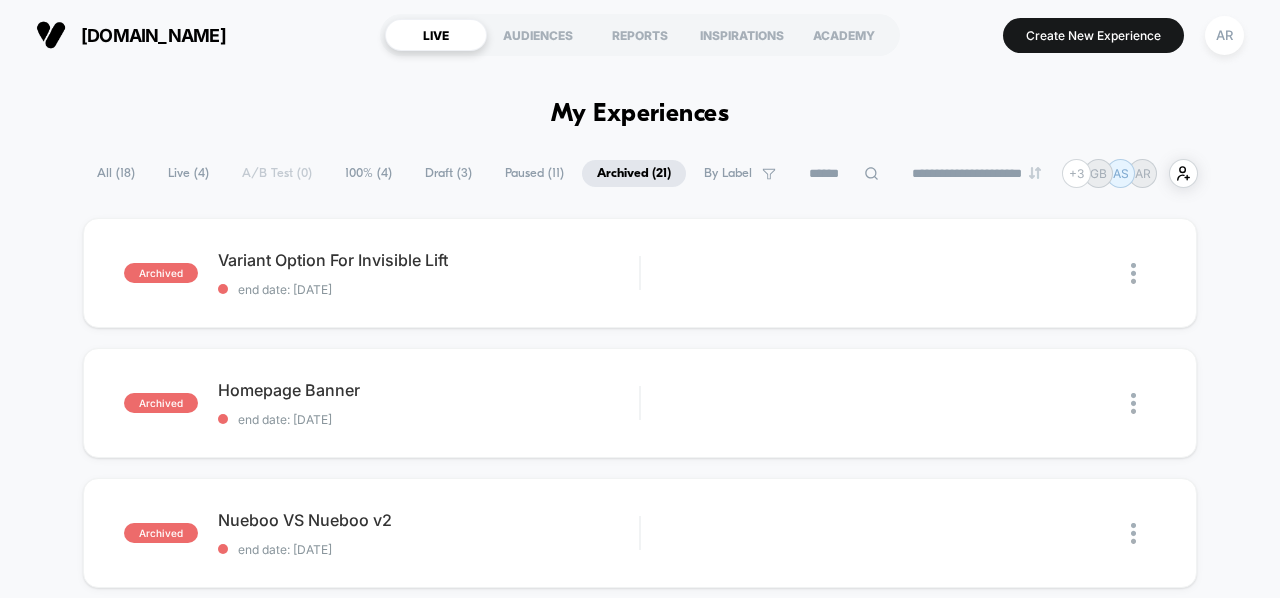 click on "Live ( 4 )" at bounding box center (188, 173) 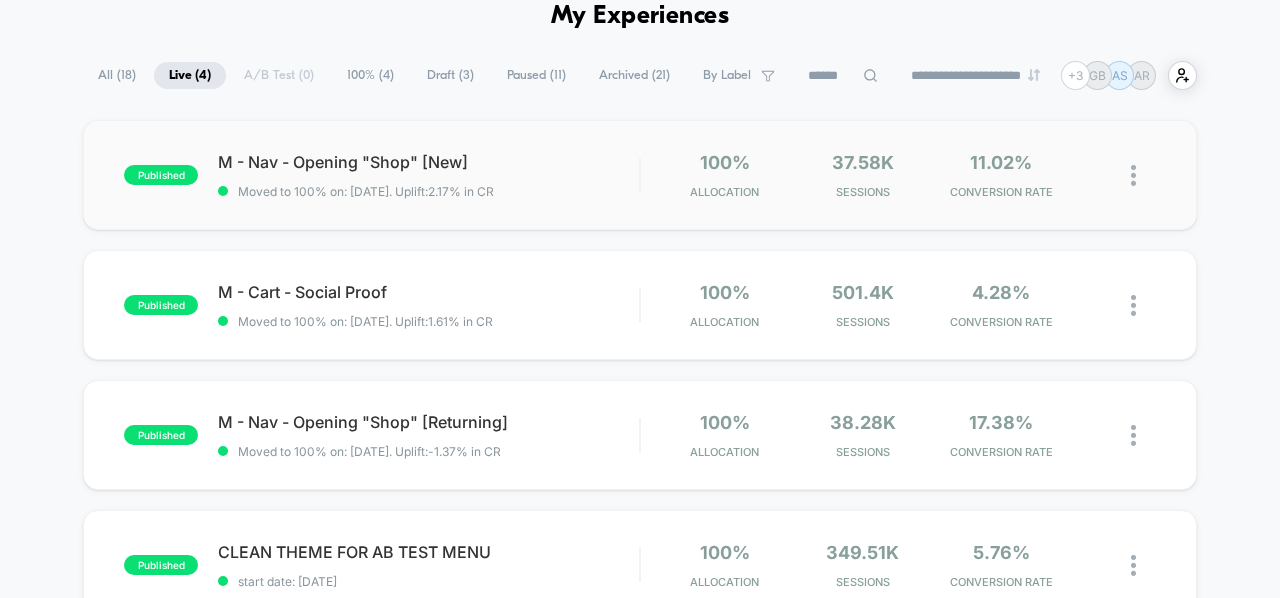 scroll, scrollTop: 0, scrollLeft: 0, axis: both 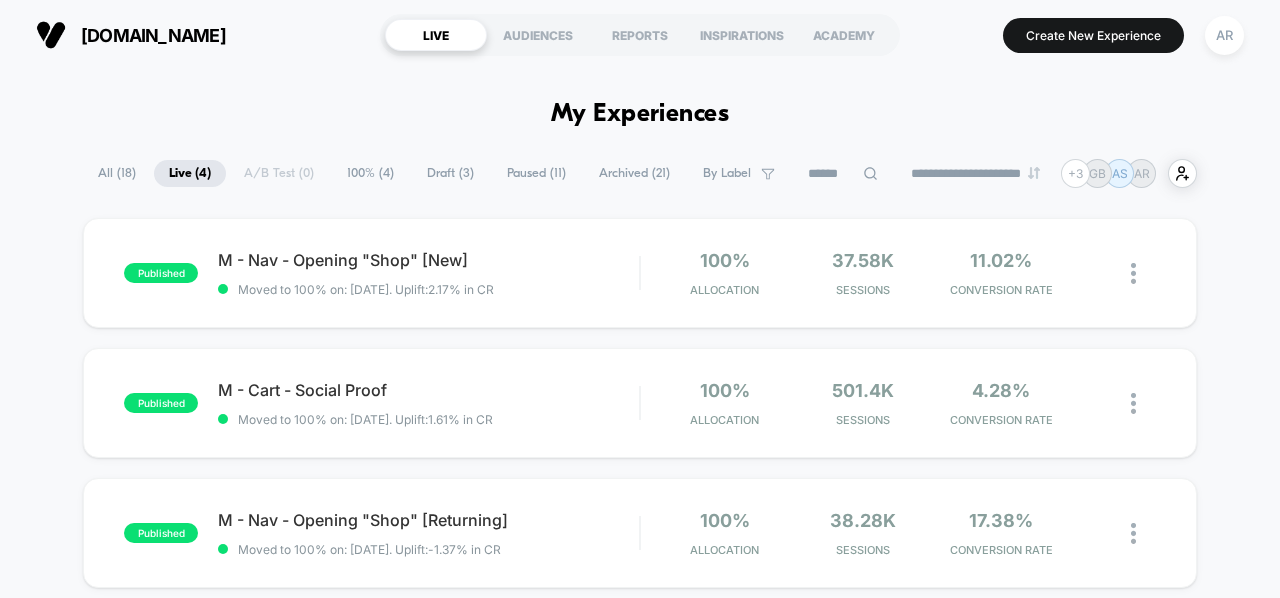 click on "Paused ( 11 )" at bounding box center [536, 173] 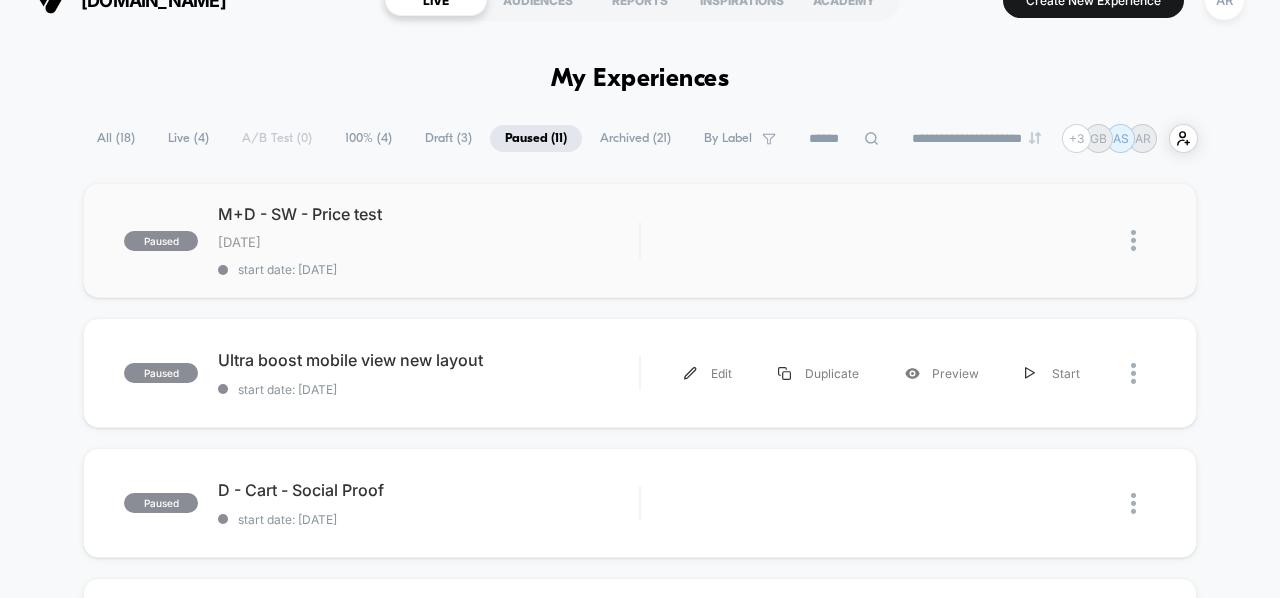 scroll, scrollTop: 34, scrollLeft: 0, axis: vertical 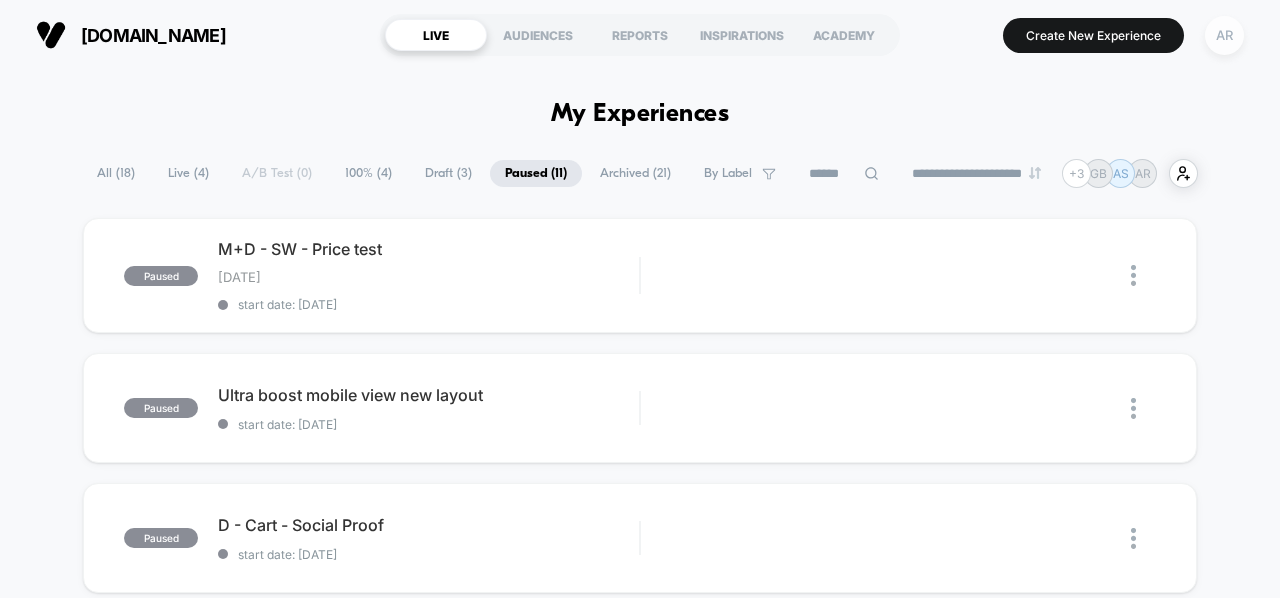 click on "AR" at bounding box center (1224, 35) 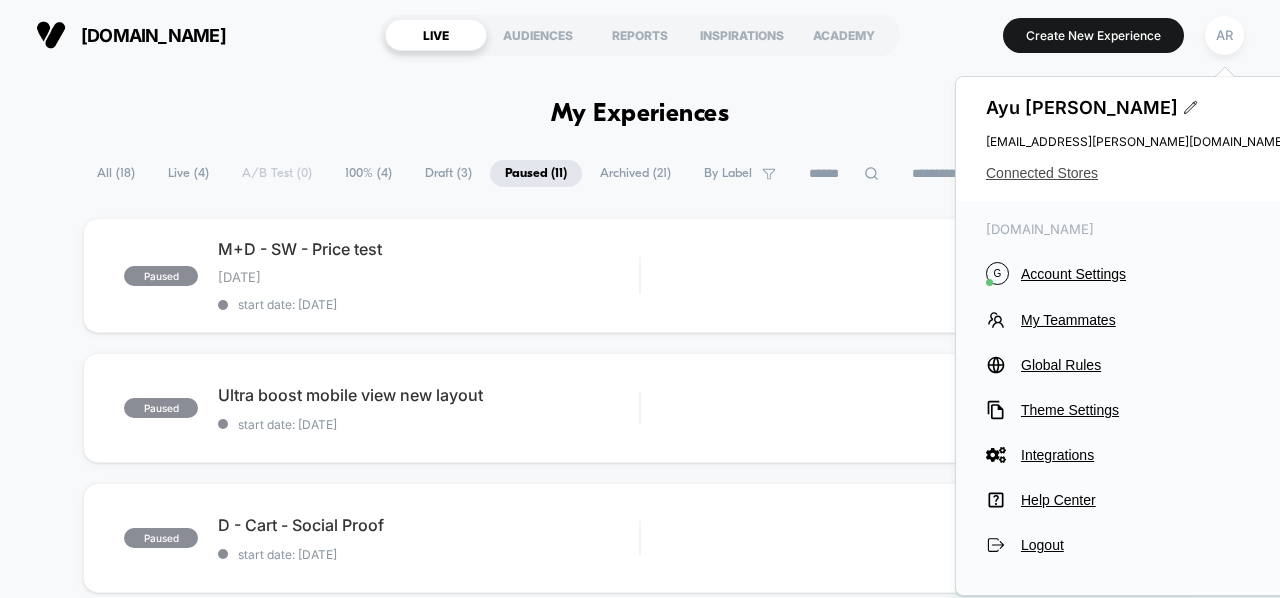 click on "Connected Stores" at bounding box center (1136, 173) 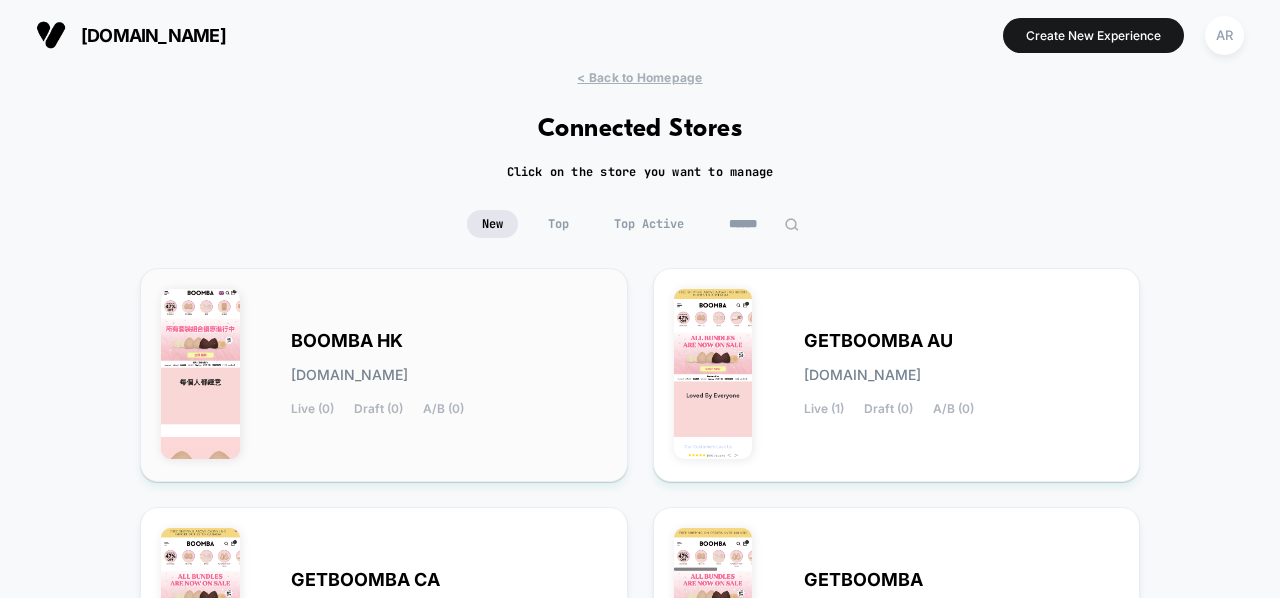 click on "BOOMBA HK boomba-hk.myshopify.com Live (0) Draft (0) A/B (0)" at bounding box center [449, 375] 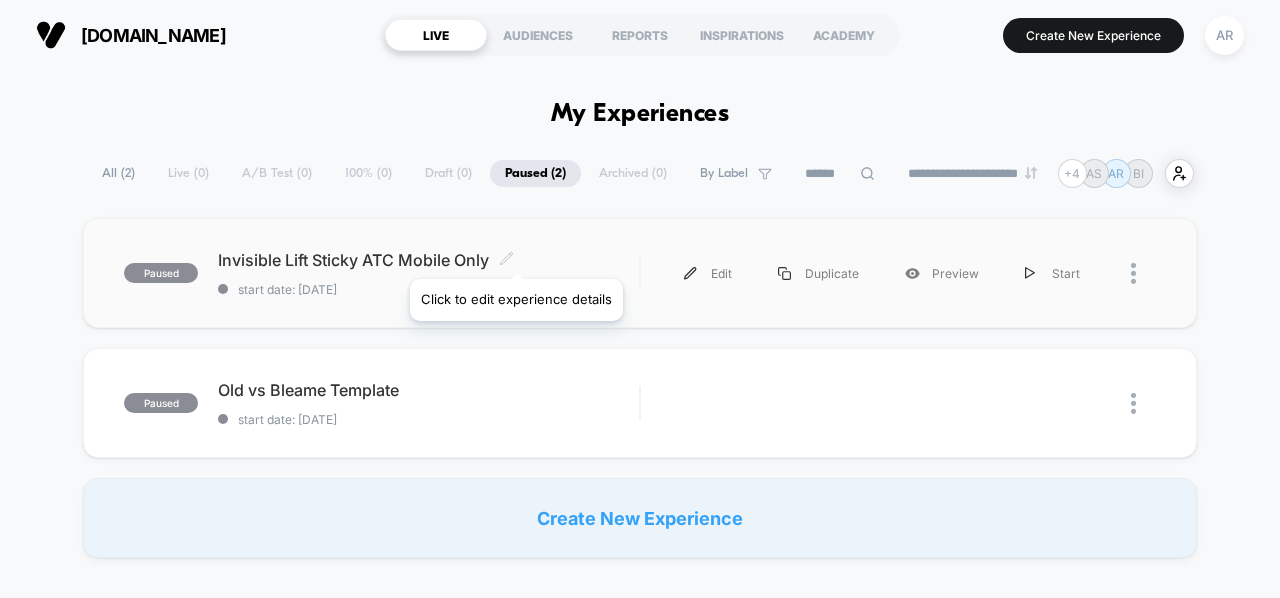 click 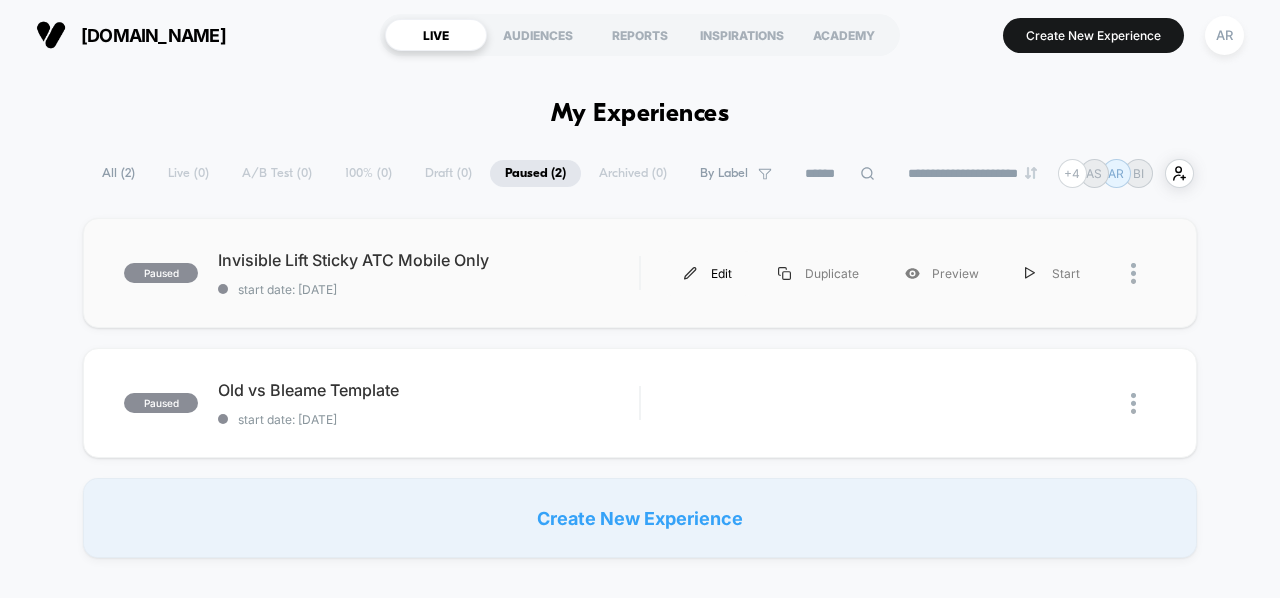click on "Edit" at bounding box center (708, 273) 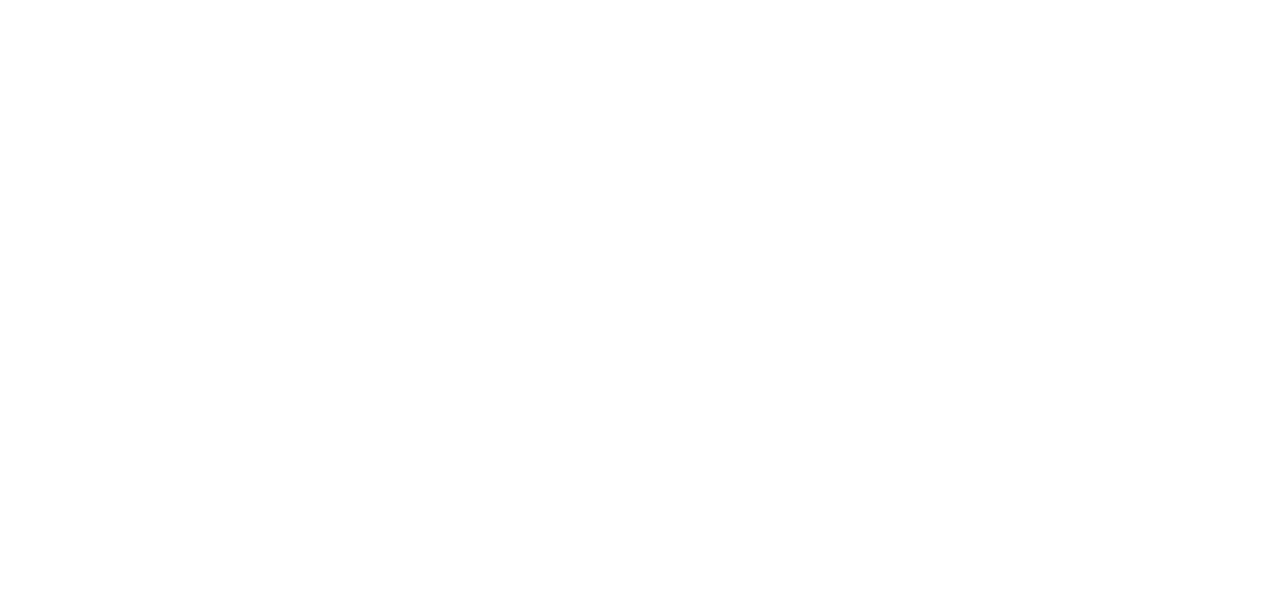 click on "Display size not supported Unfortunately, our dashboard is not supported on a mobile device. Please open it on a desktop computer. Navigated to Visually.io | No-code CRO for Shopify" at bounding box center (640, 299) 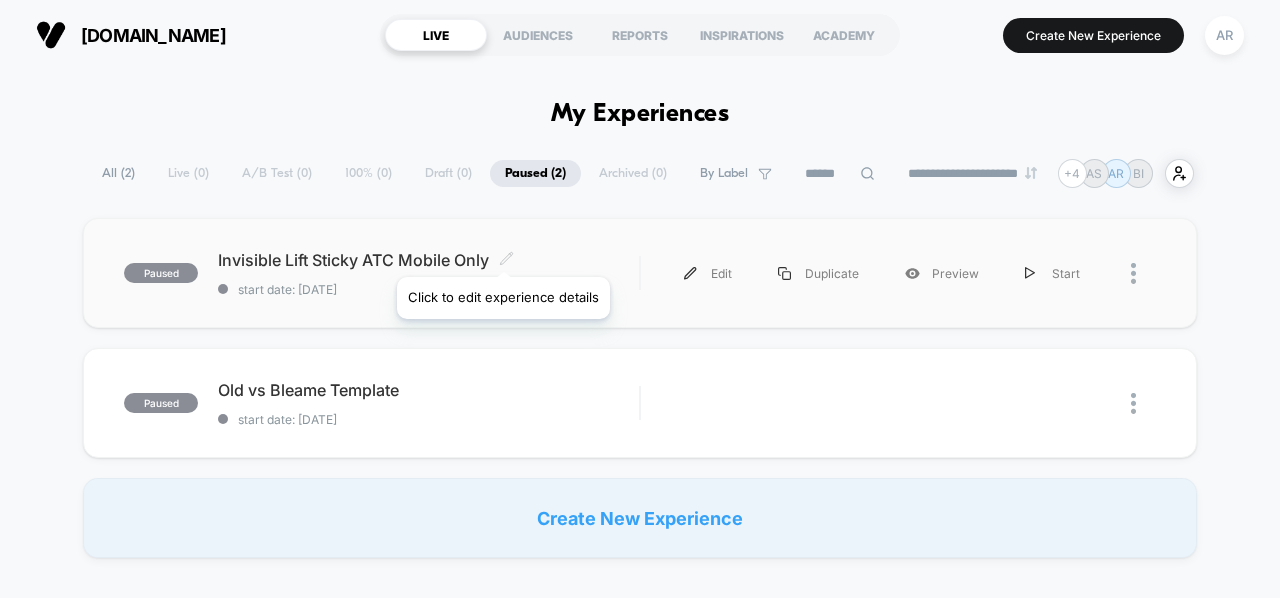 click 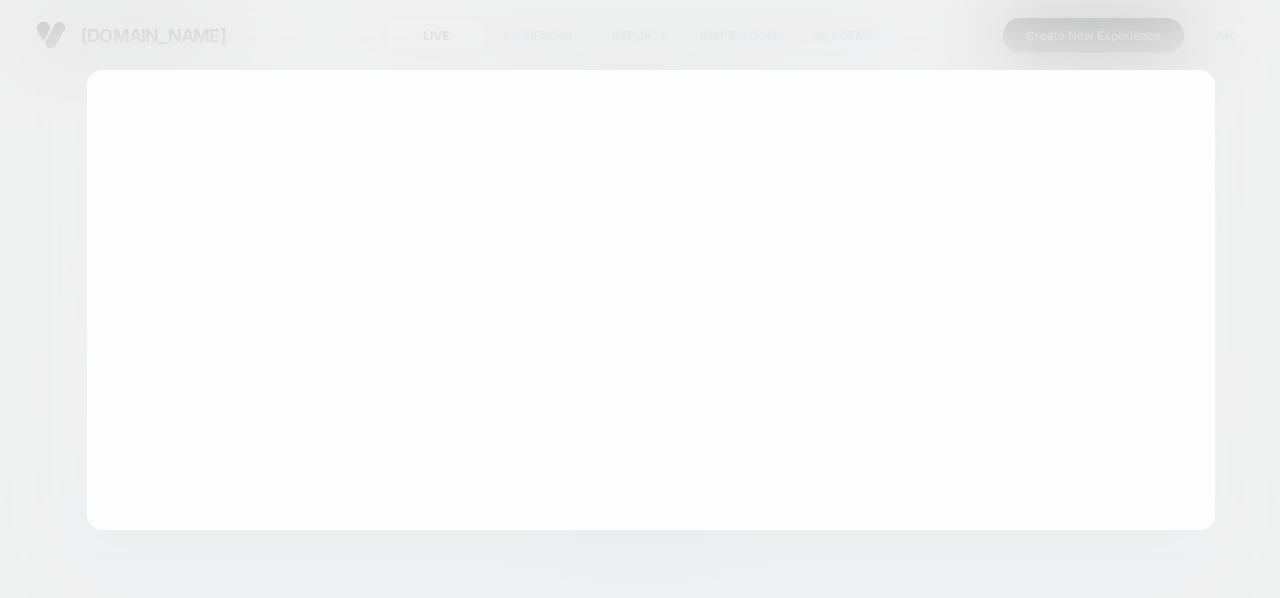 click on "Edit Experience Info Discard Update" at bounding box center (651, 300) 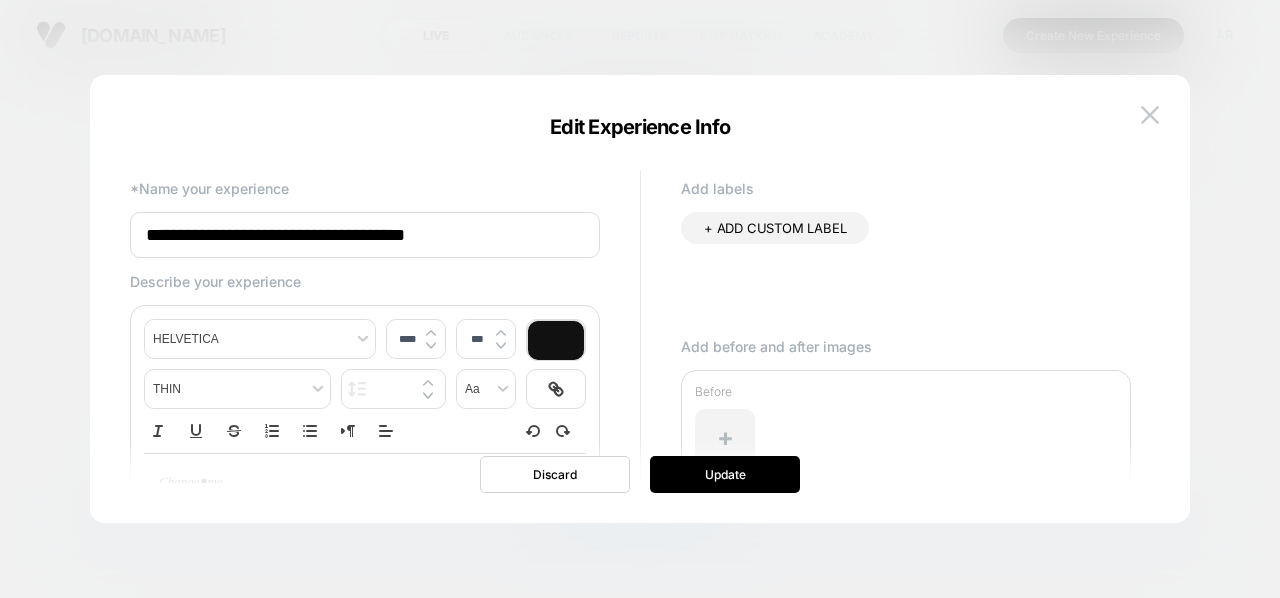 click on "**********" at bounding box center (365, 235) 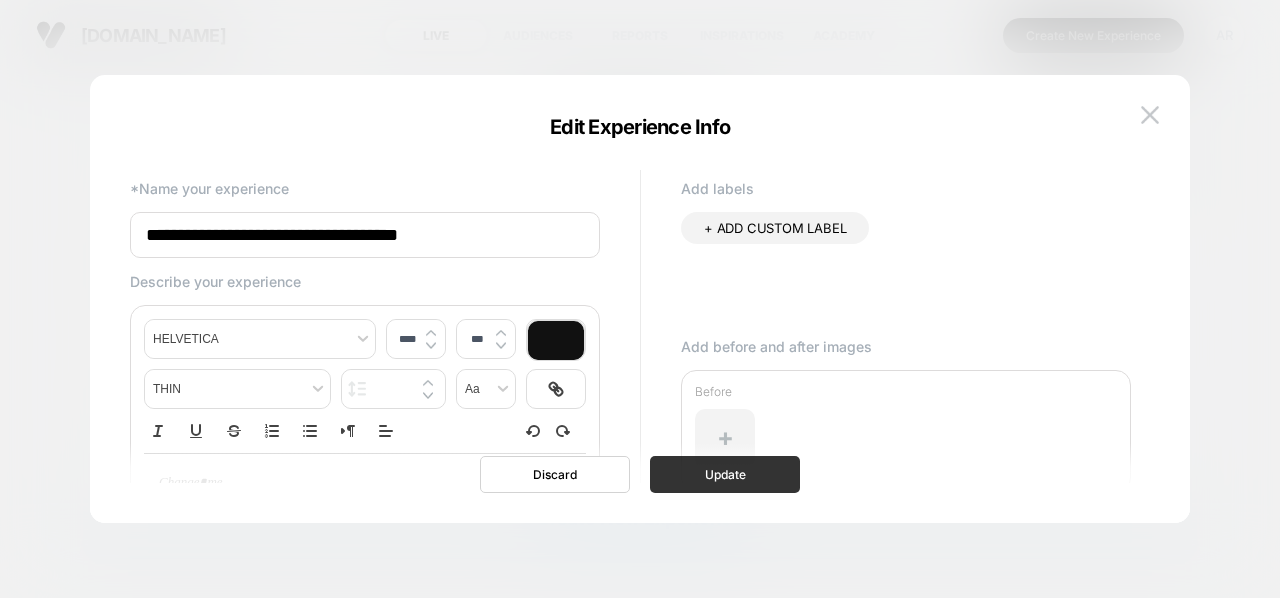 type on "**********" 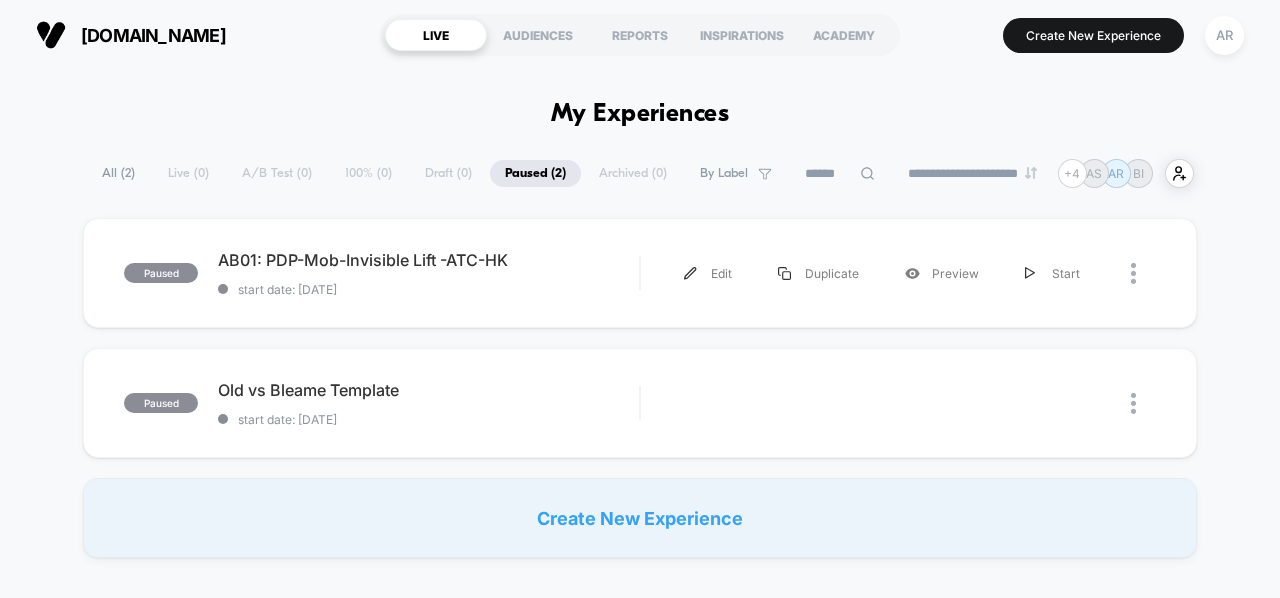 scroll, scrollTop: 16, scrollLeft: 0, axis: vertical 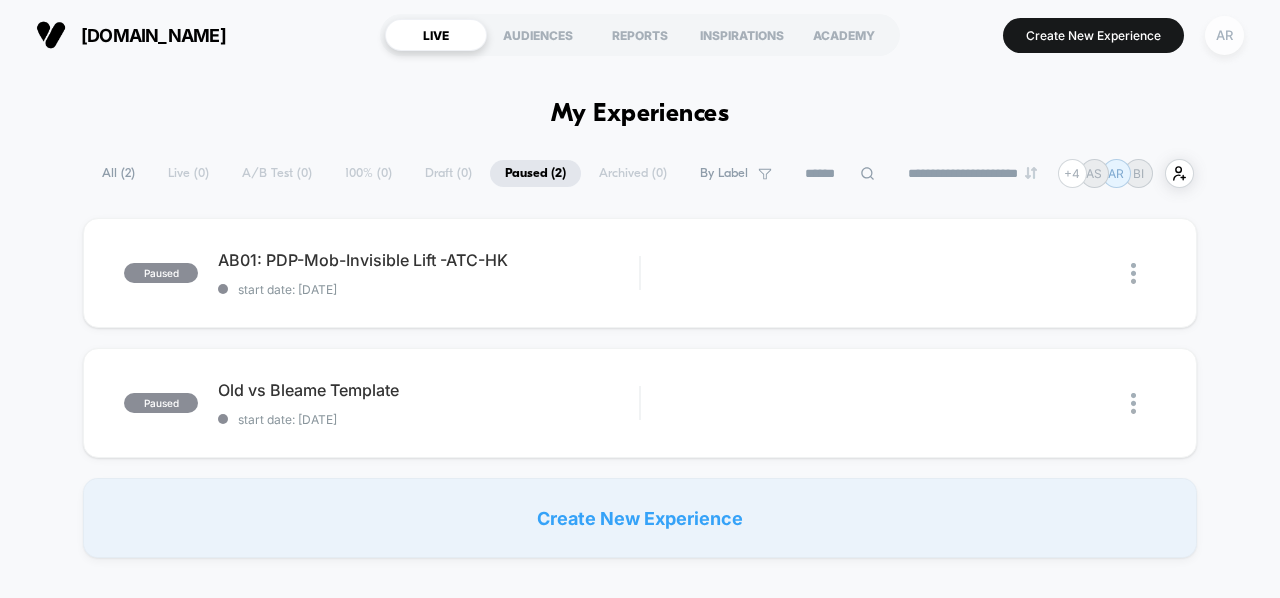 click on "AR" at bounding box center [1224, 35] 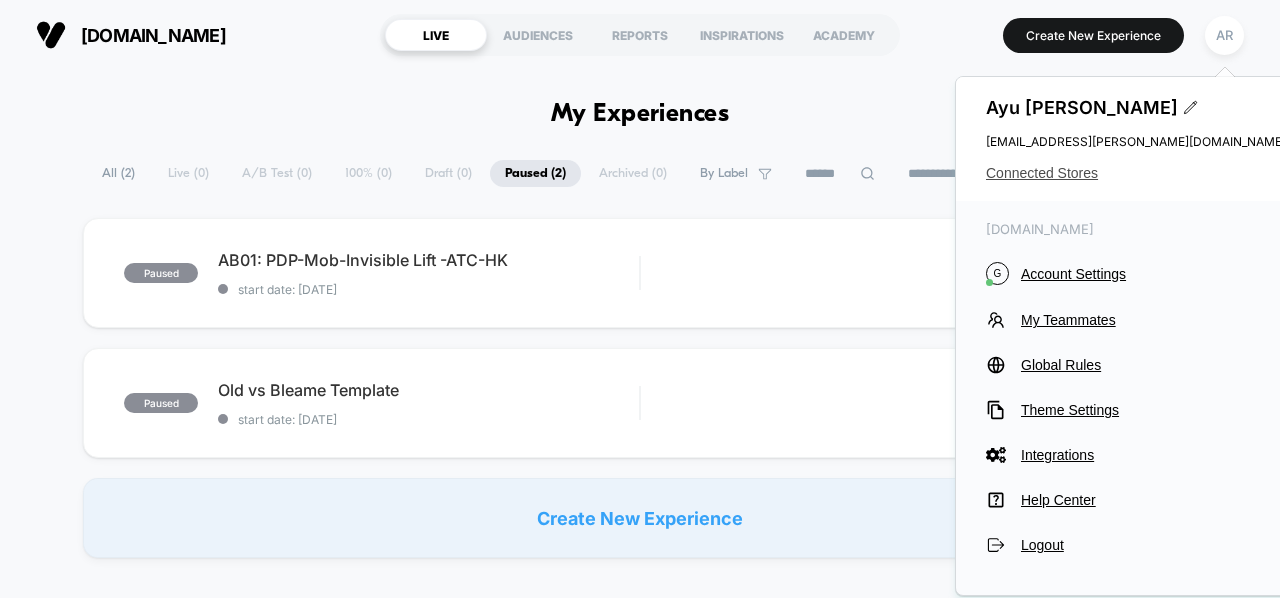 click on "Connected Stores" at bounding box center (1136, 173) 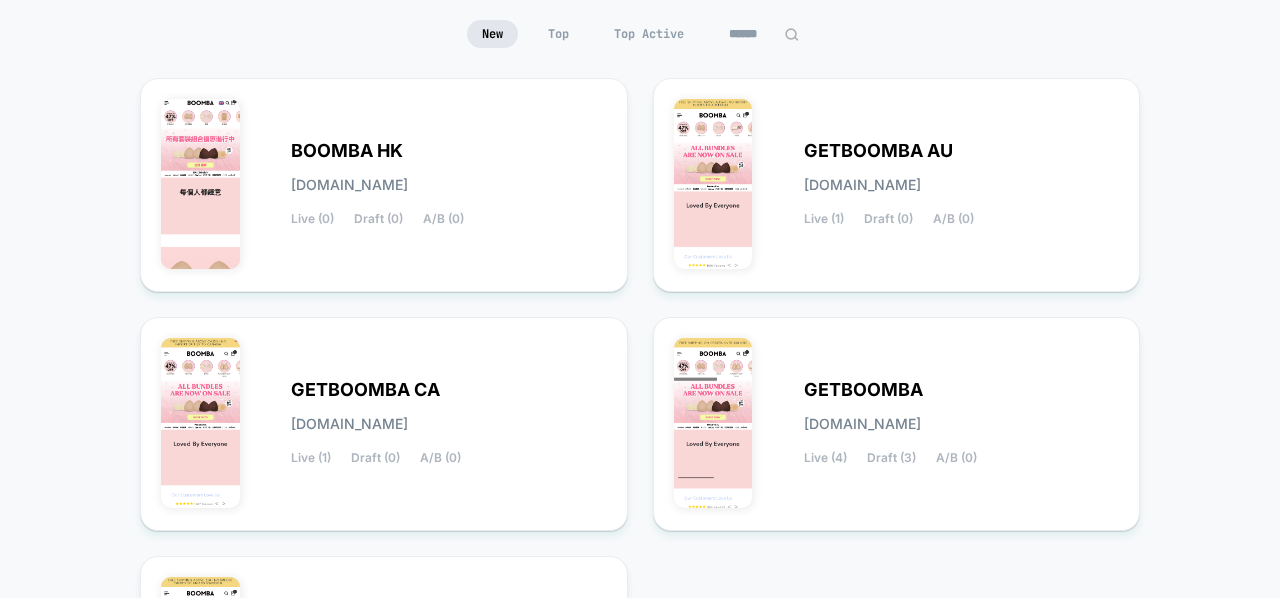 scroll, scrollTop: 198, scrollLeft: 0, axis: vertical 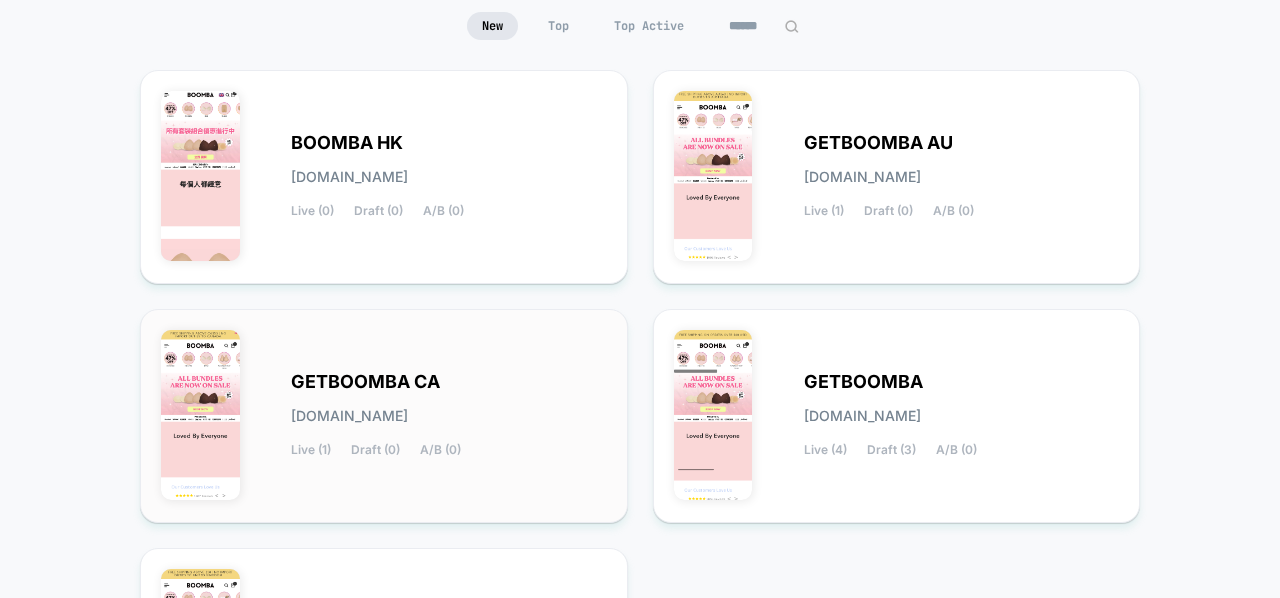 click on "GETBOOMBA CA getboomba-ca.myshopify.com Live (1) Draft (0) A/B (0)" at bounding box center [449, 416] 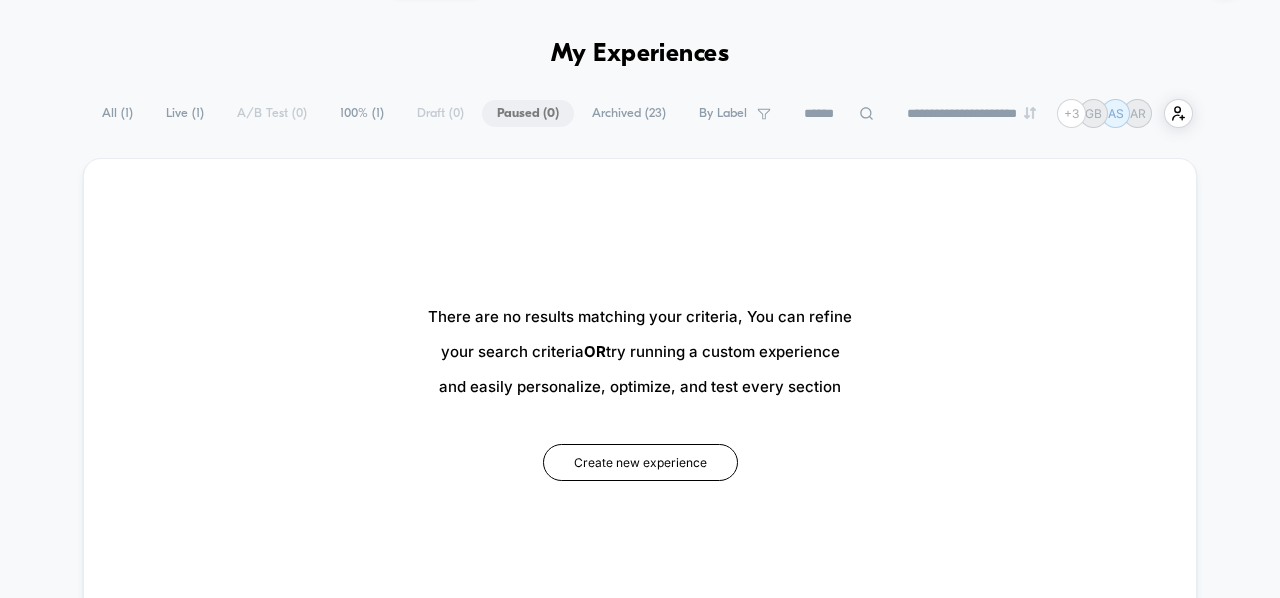 scroll, scrollTop: 0, scrollLeft: 0, axis: both 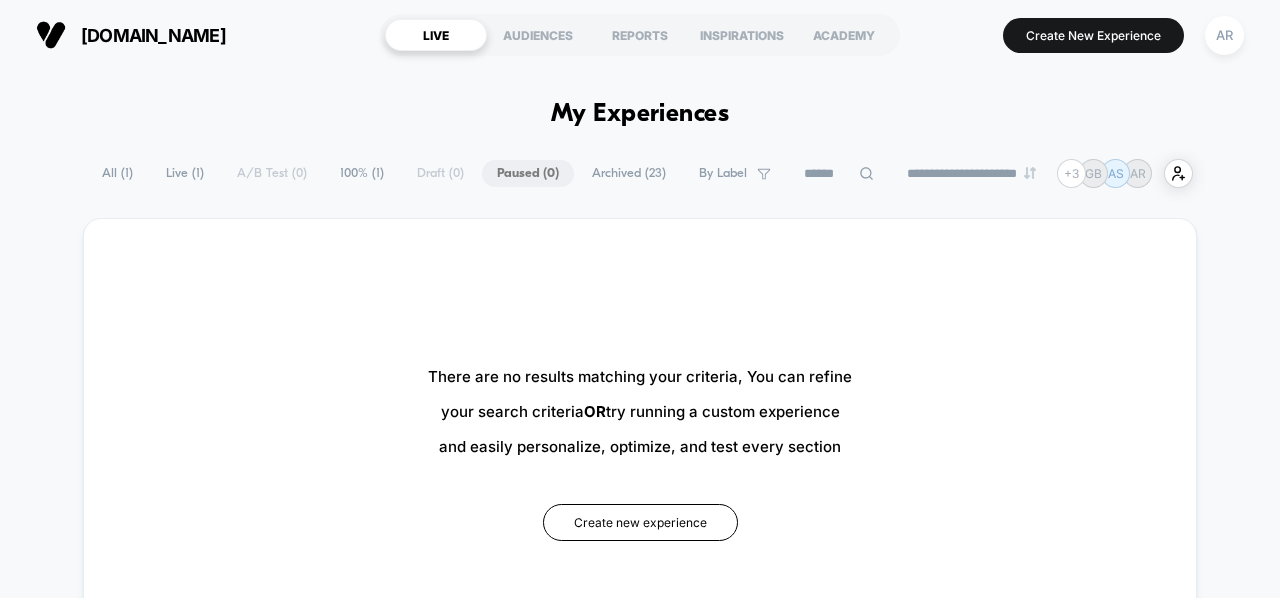 click on "100% ( 1 )" at bounding box center [362, 173] 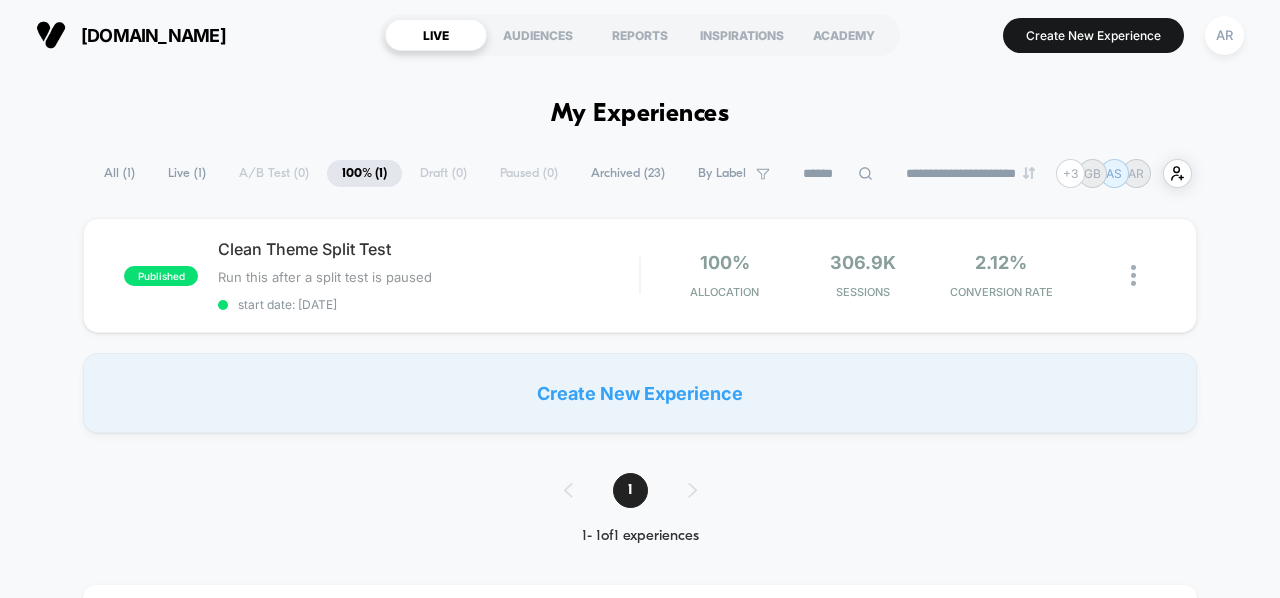 click on "Archived ( 23 )" at bounding box center (628, 173) 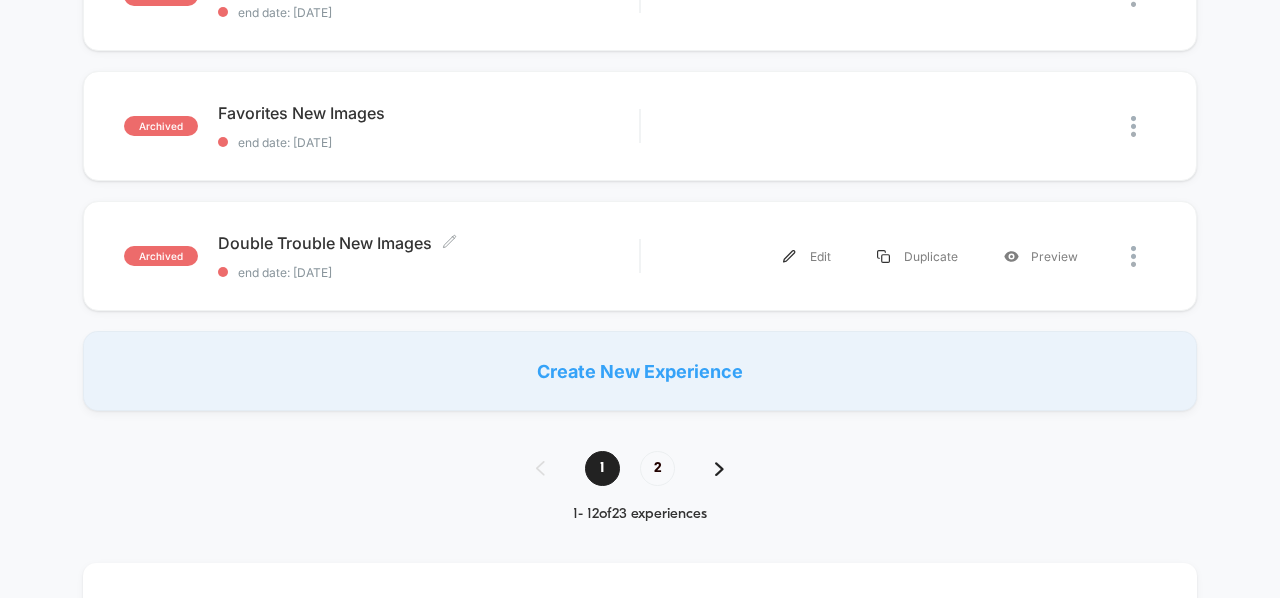 scroll, scrollTop: 1460, scrollLeft: 0, axis: vertical 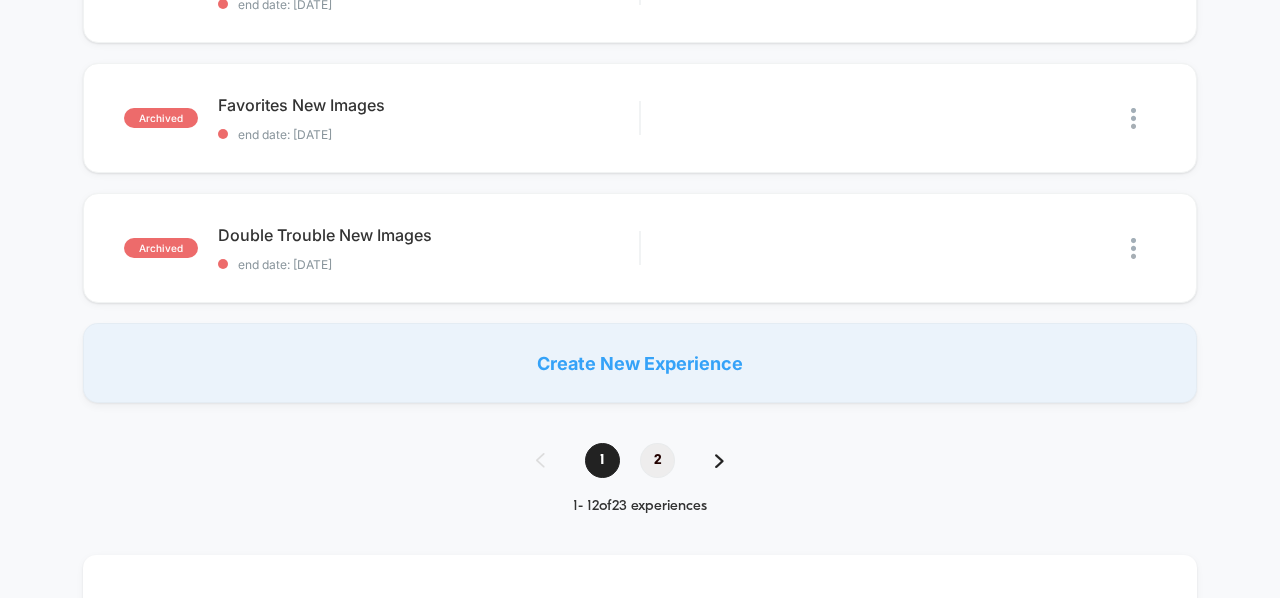 click on "2" at bounding box center [657, 460] 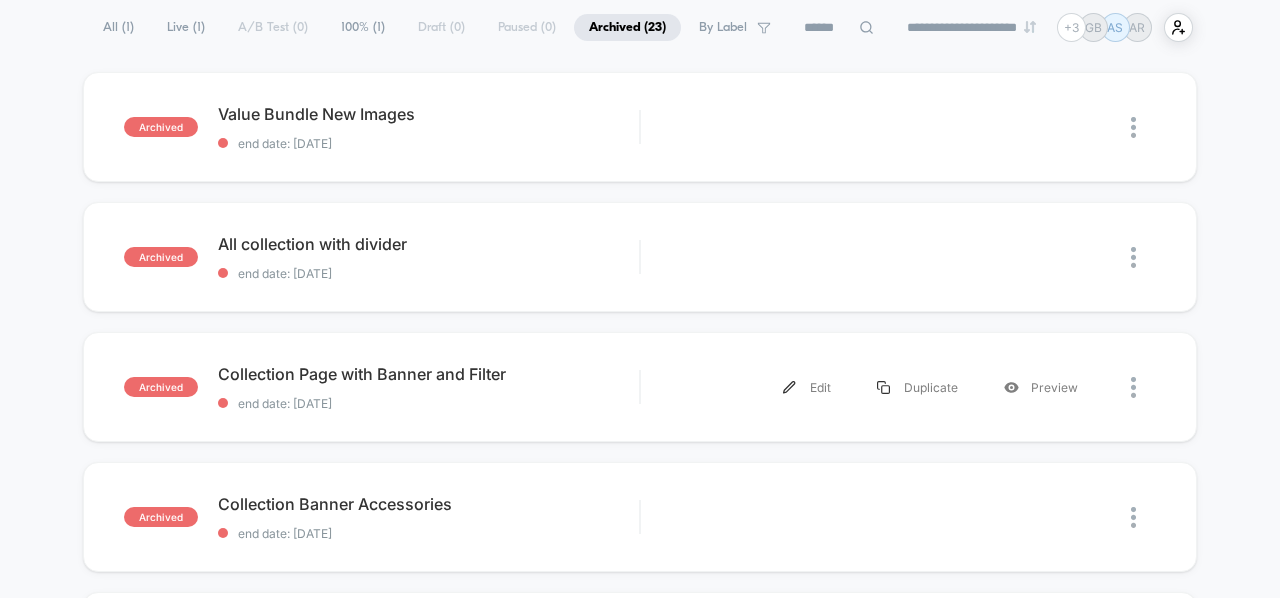 scroll, scrollTop: 0, scrollLeft: 0, axis: both 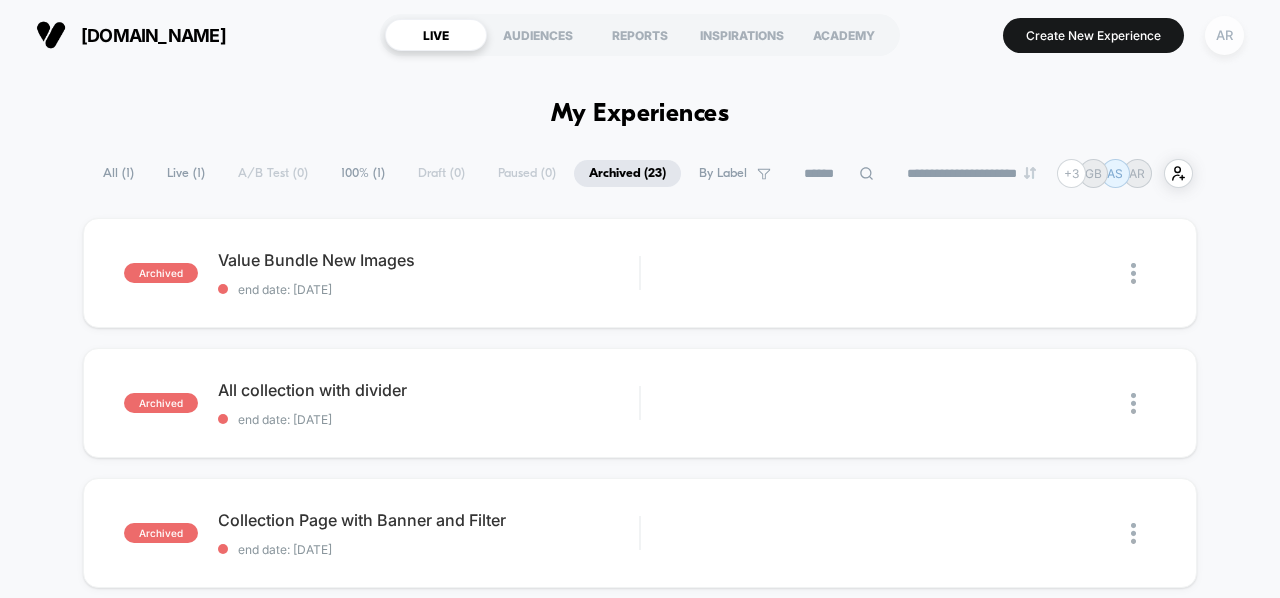 click on "AR" at bounding box center [1224, 35] 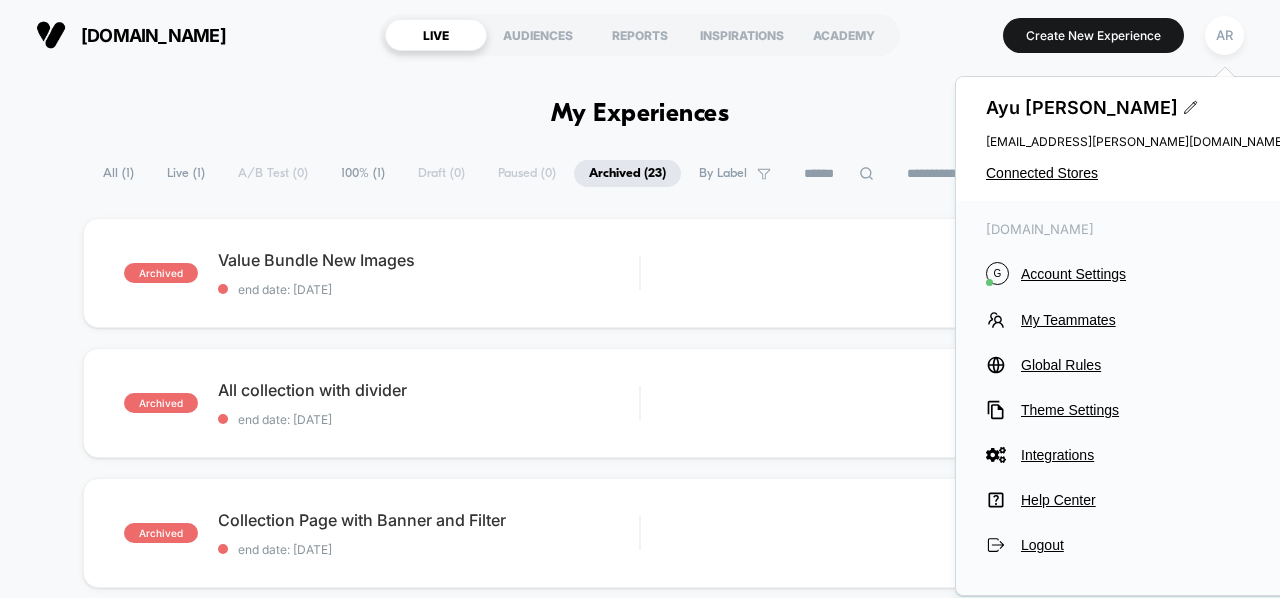 click on "Ayu   Razumova ayu@sterry.io Connected Stores" at bounding box center [1136, 139] 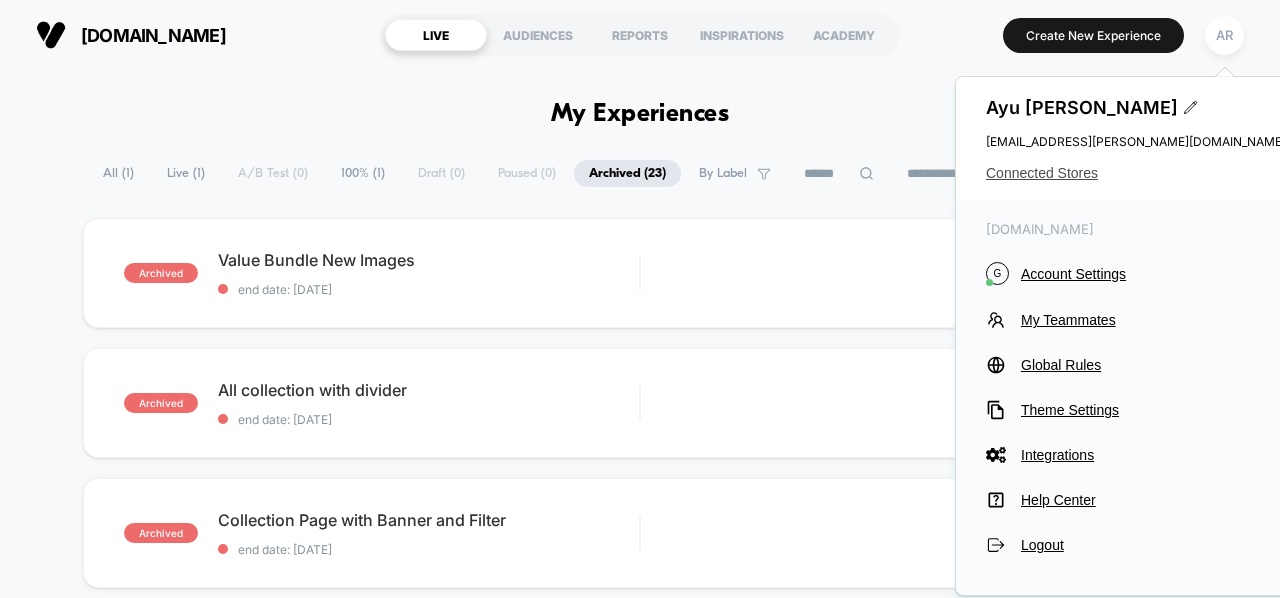click on "Connected Stores" at bounding box center (1136, 173) 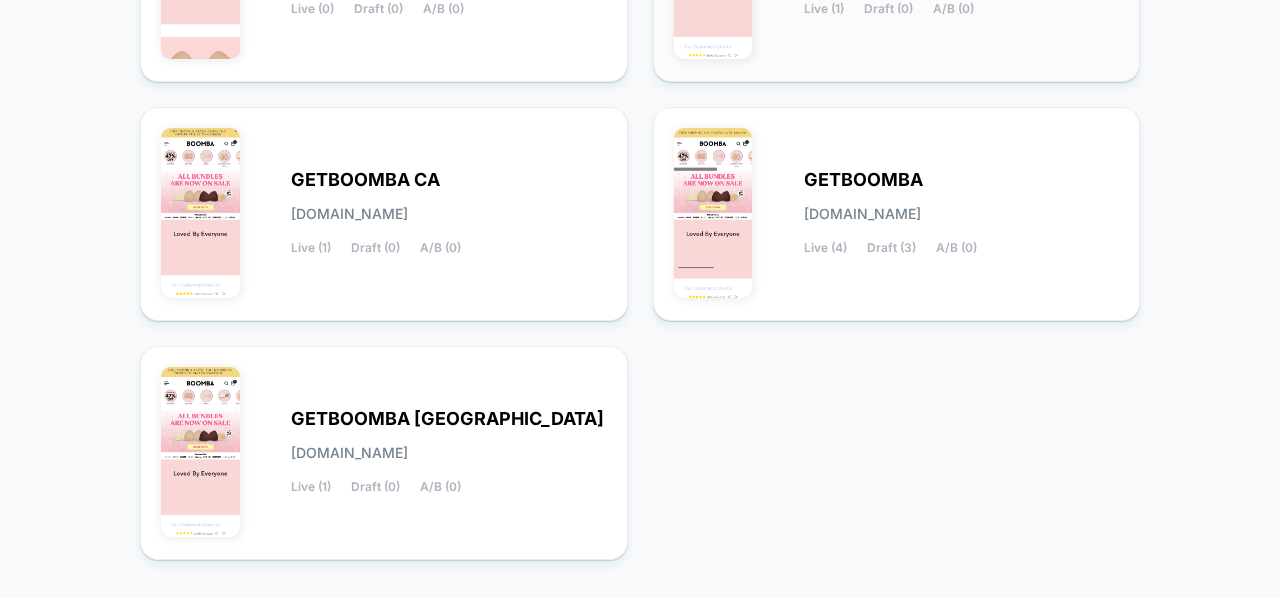 scroll, scrollTop: 394, scrollLeft: 0, axis: vertical 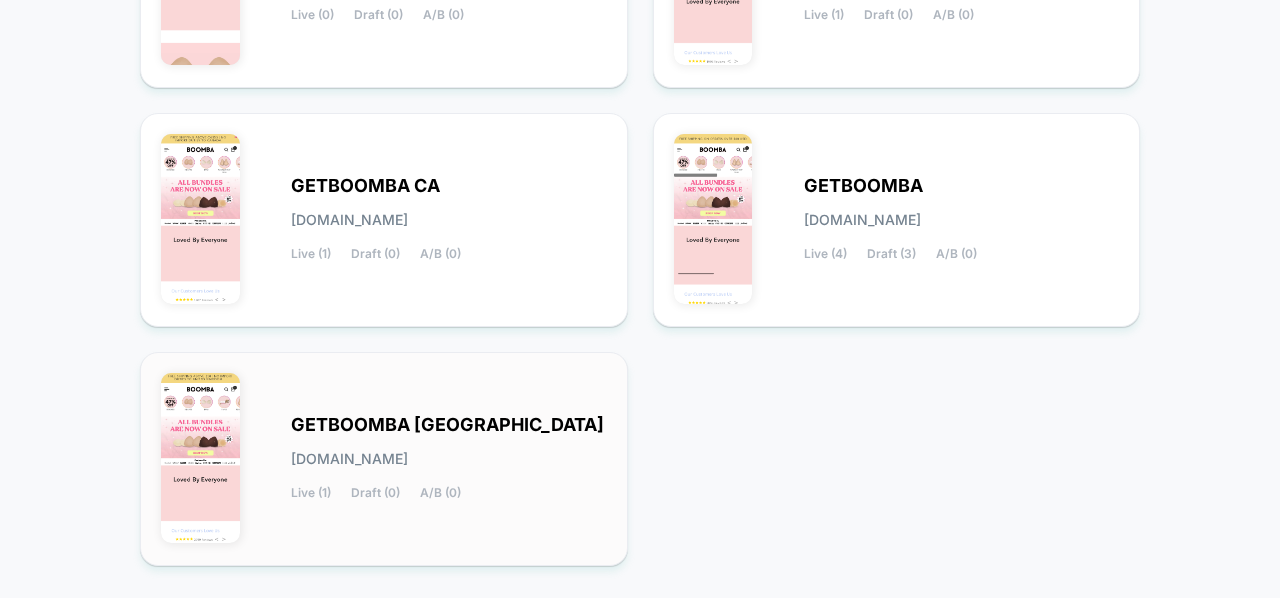 click on "getboomba-uk.myshopify.com" at bounding box center [349, 459] 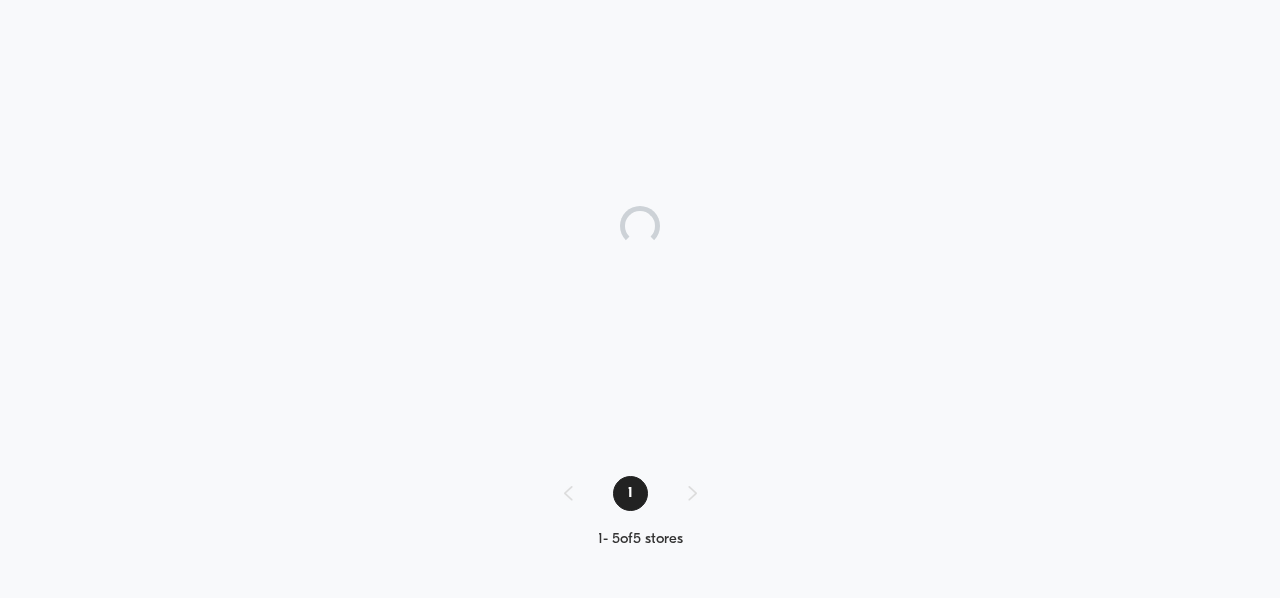scroll, scrollTop: 290, scrollLeft: 0, axis: vertical 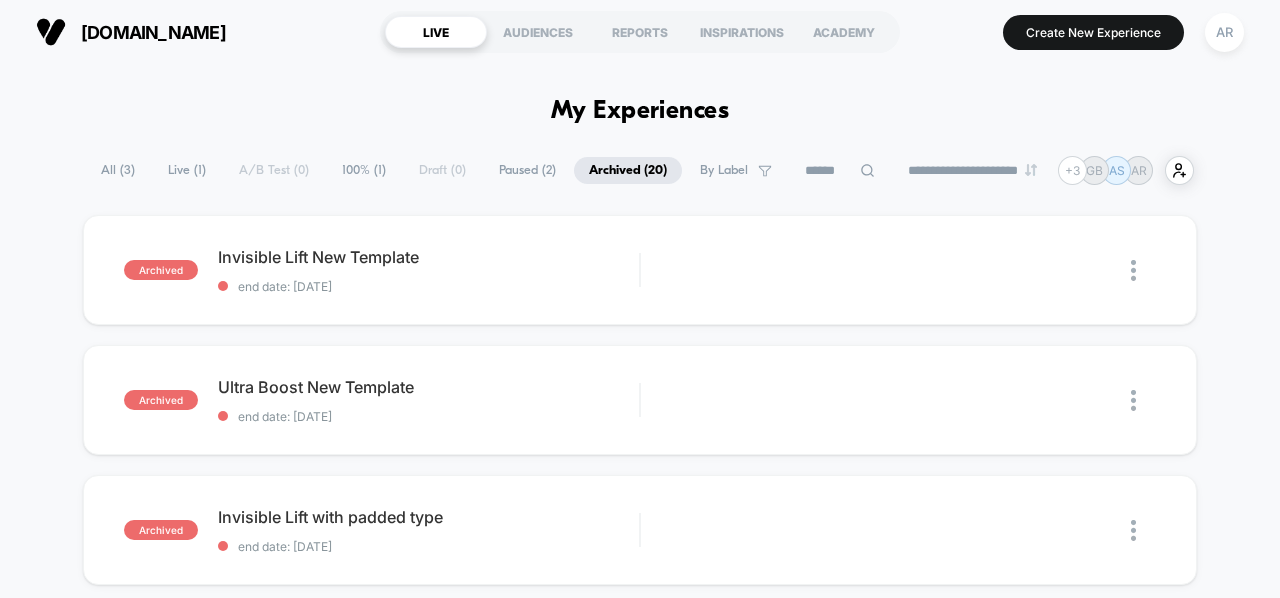 click on "Paused ( 2 )" at bounding box center [527, 170] 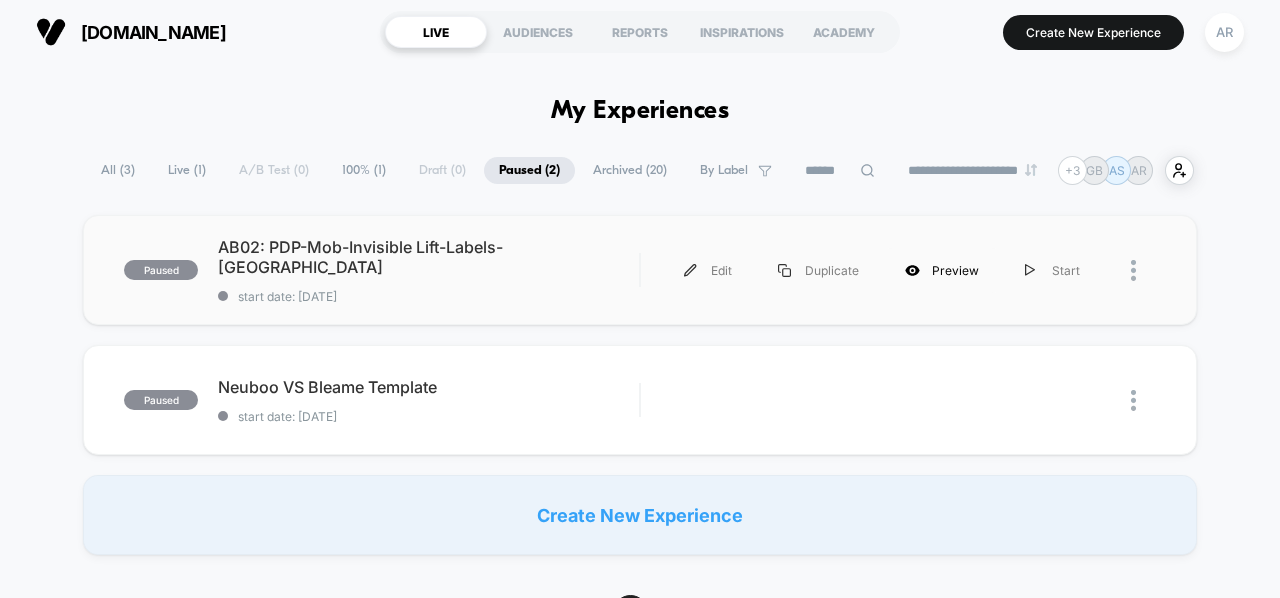 click on "Preview" at bounding box center [942, 270] 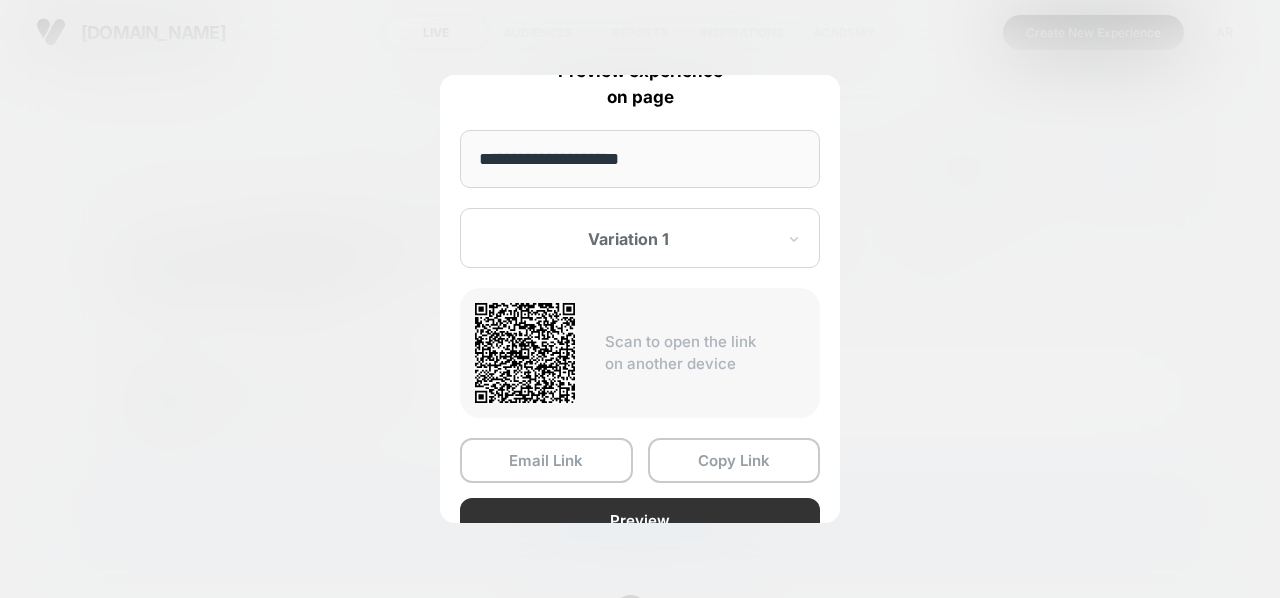 click on "Preview" at bounding box center (640, 520) 